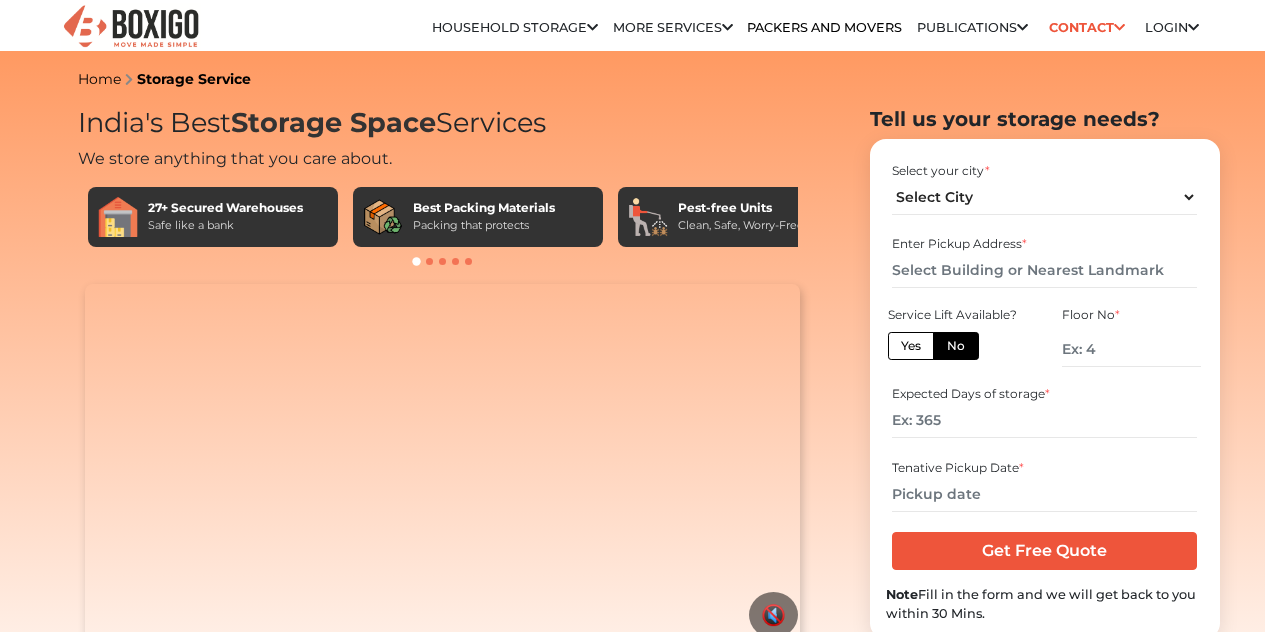 scroll, scrollTop: 0, scrollLeft: 0, axis: both 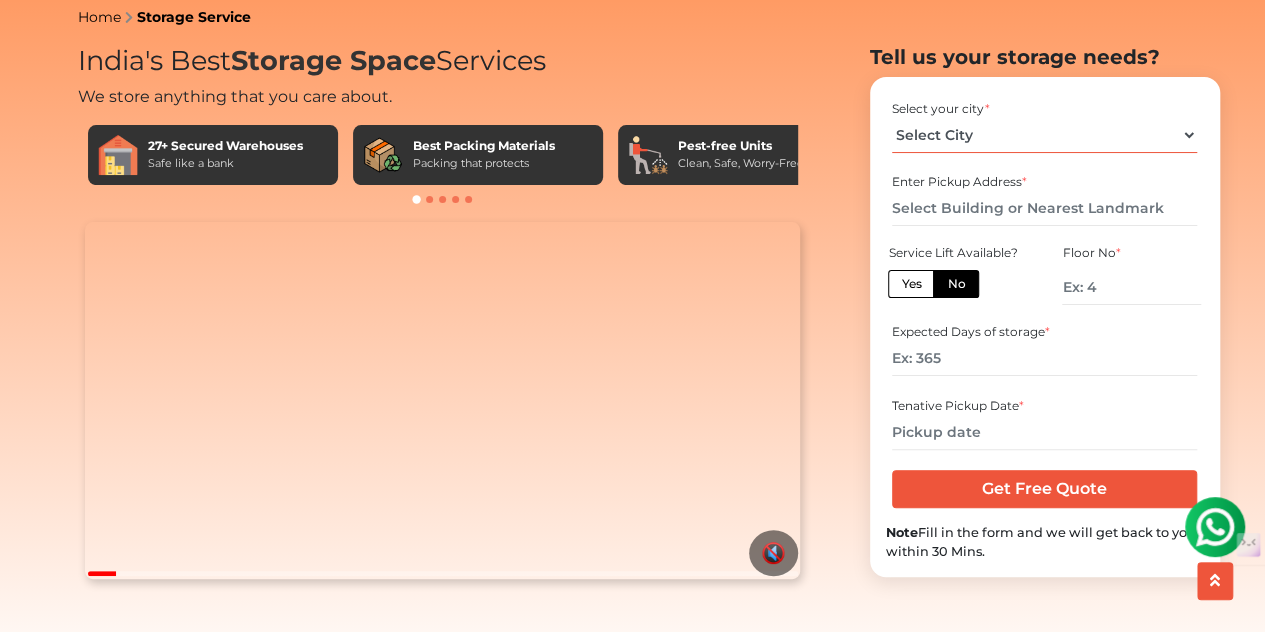 click on "Rivendell" at bounding box center (1044, 135) 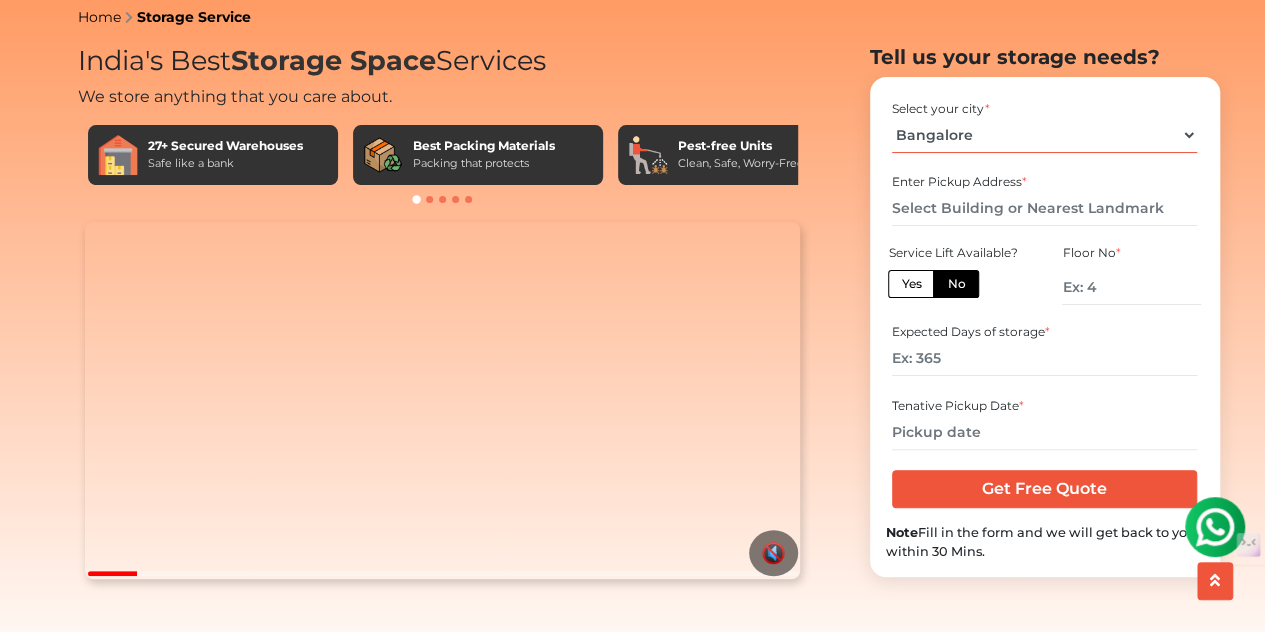 click on "Rivendell" at bounding box center (1044, 135) 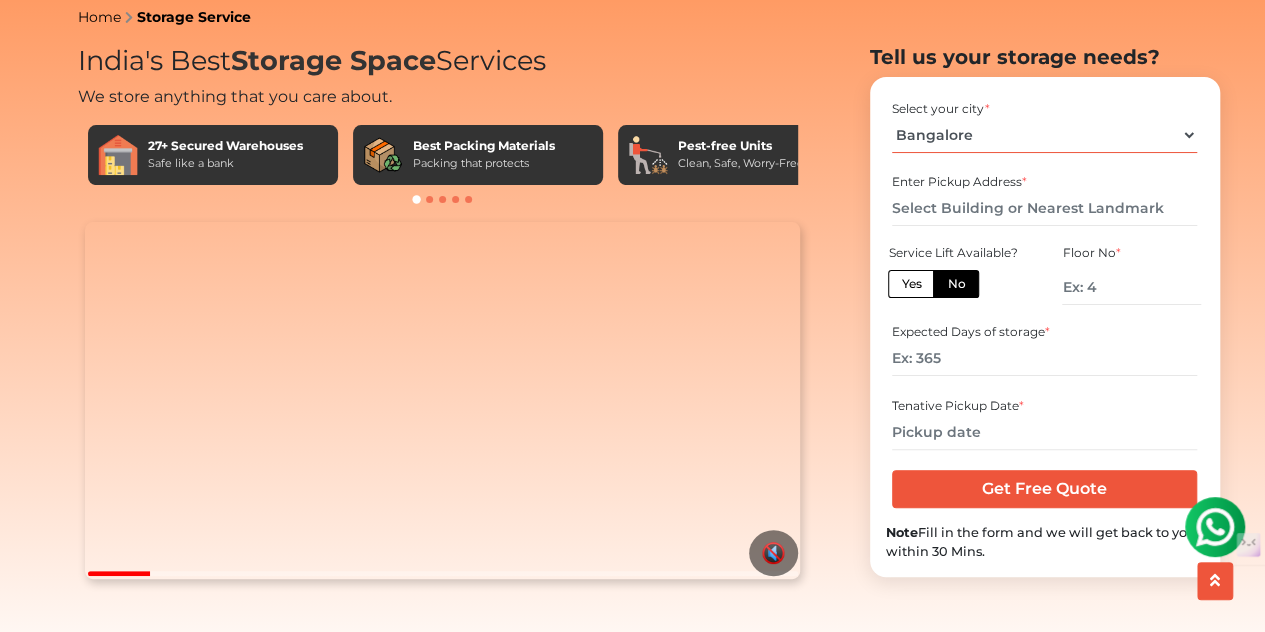 click on "Rivendell" at bounding box center (1044, 135) 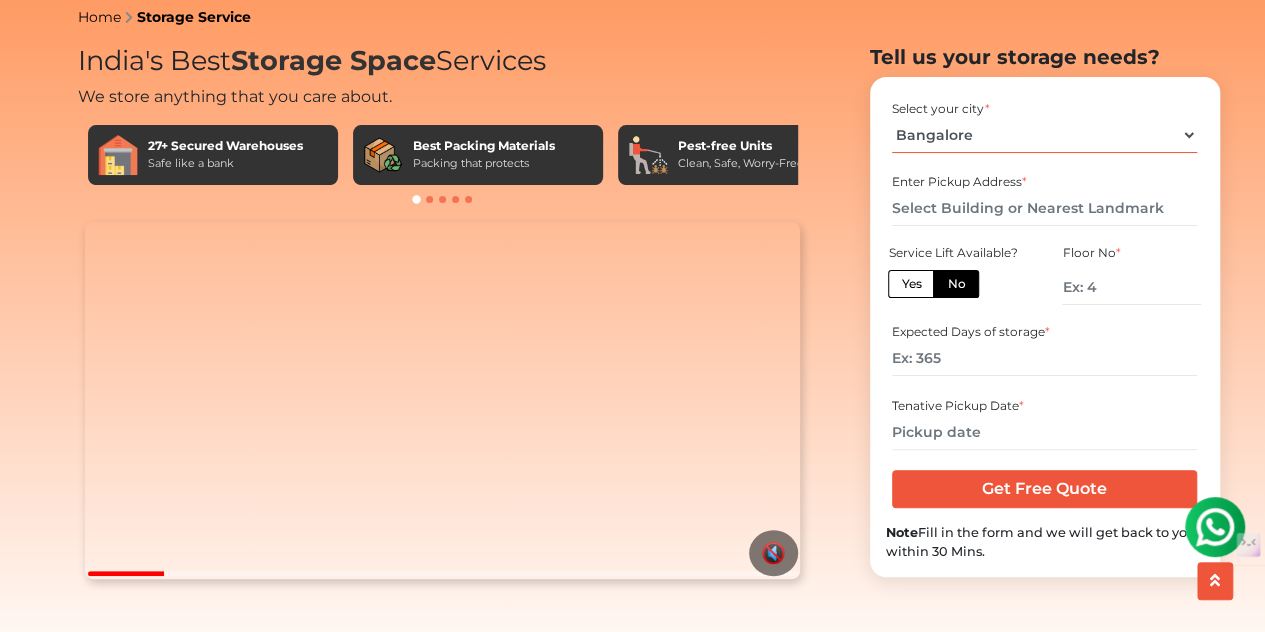 select on "Bengaluru" 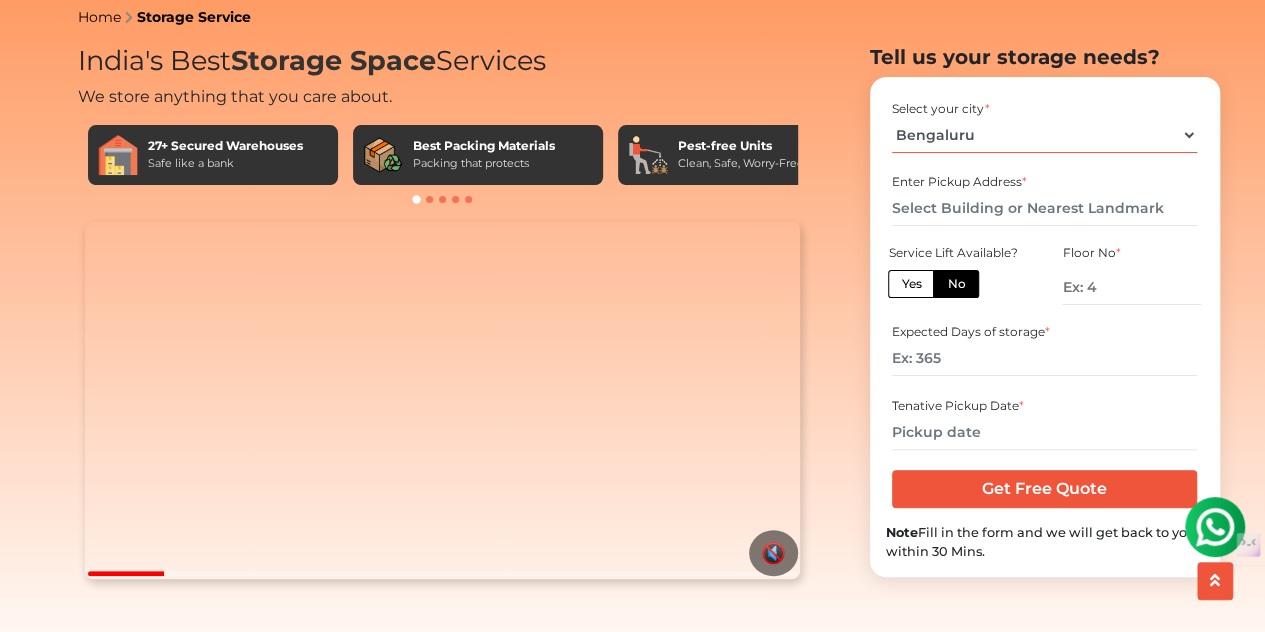 click on "Rivendell" at bounding box center (1044, 135) 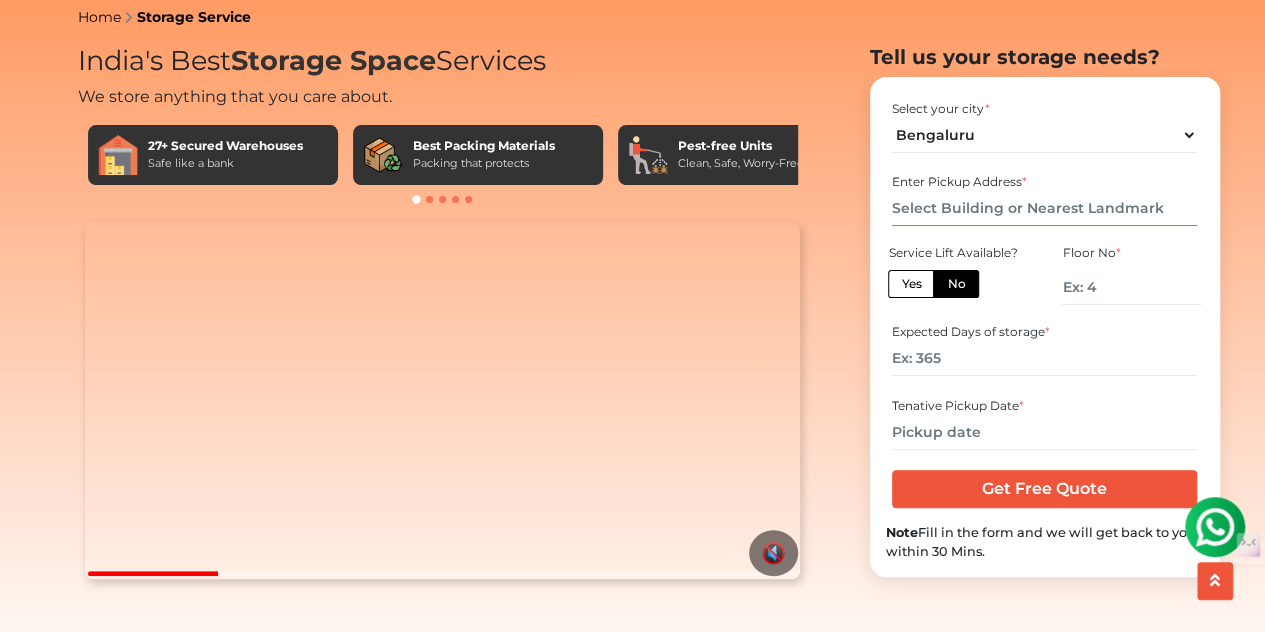 click at bounding box center (1044, 208) 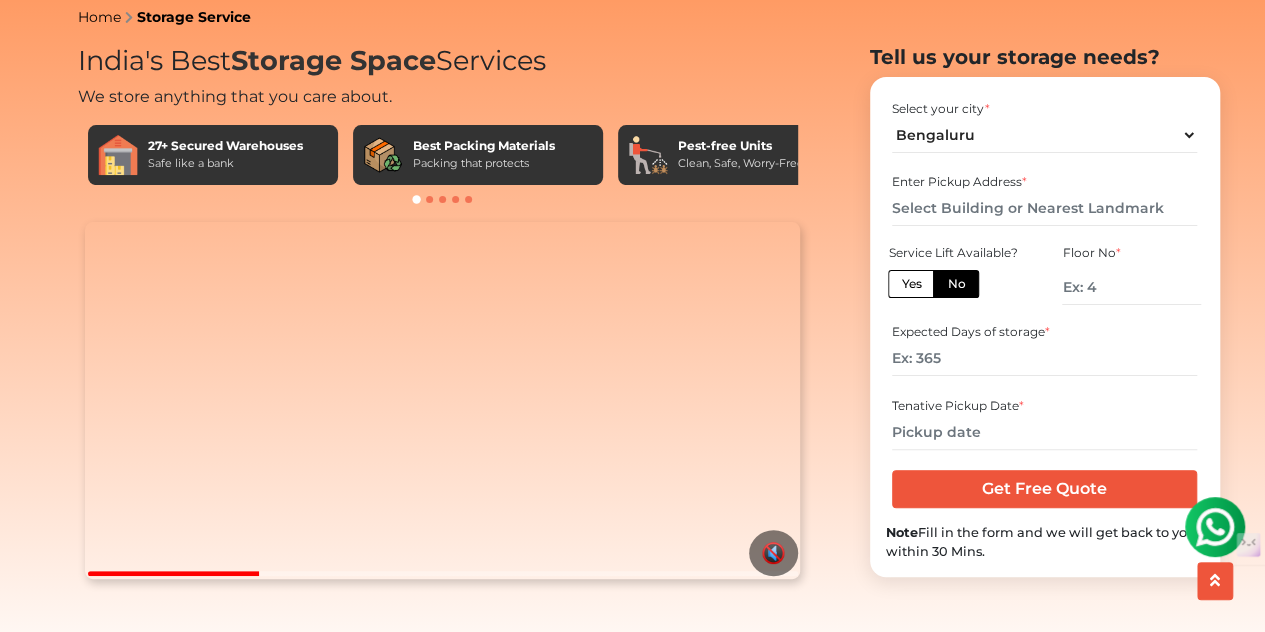 click on "Yes" at bounding box center (911, 284) 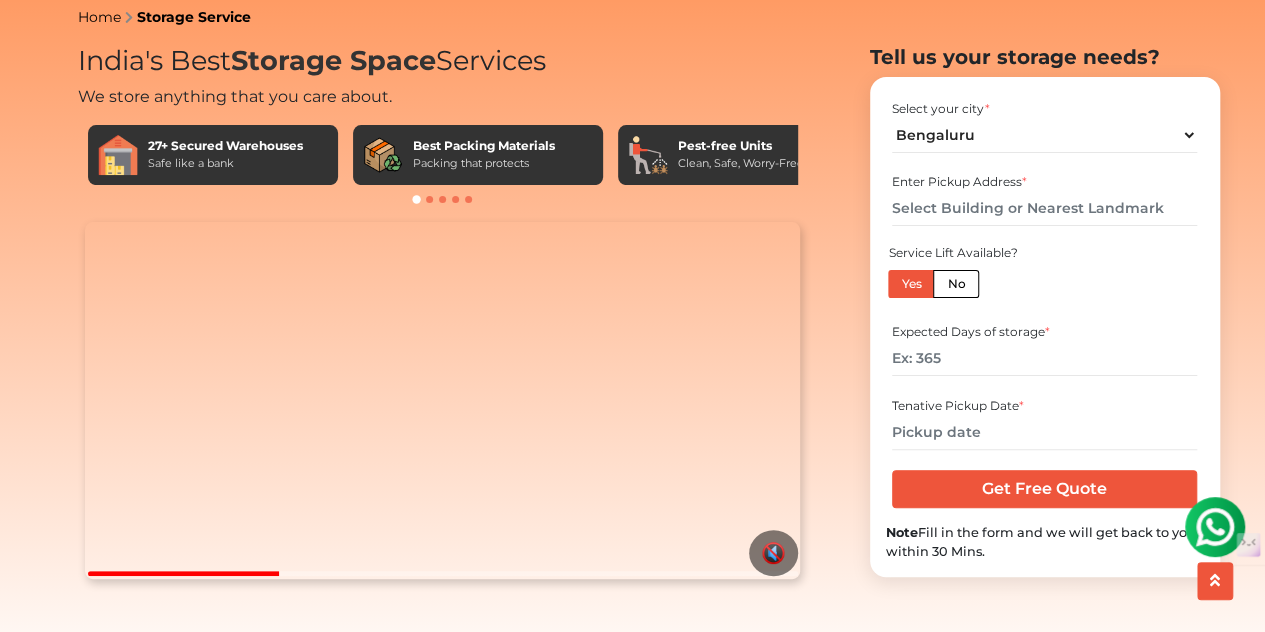 click on "No" at bounding box center (956, 284) 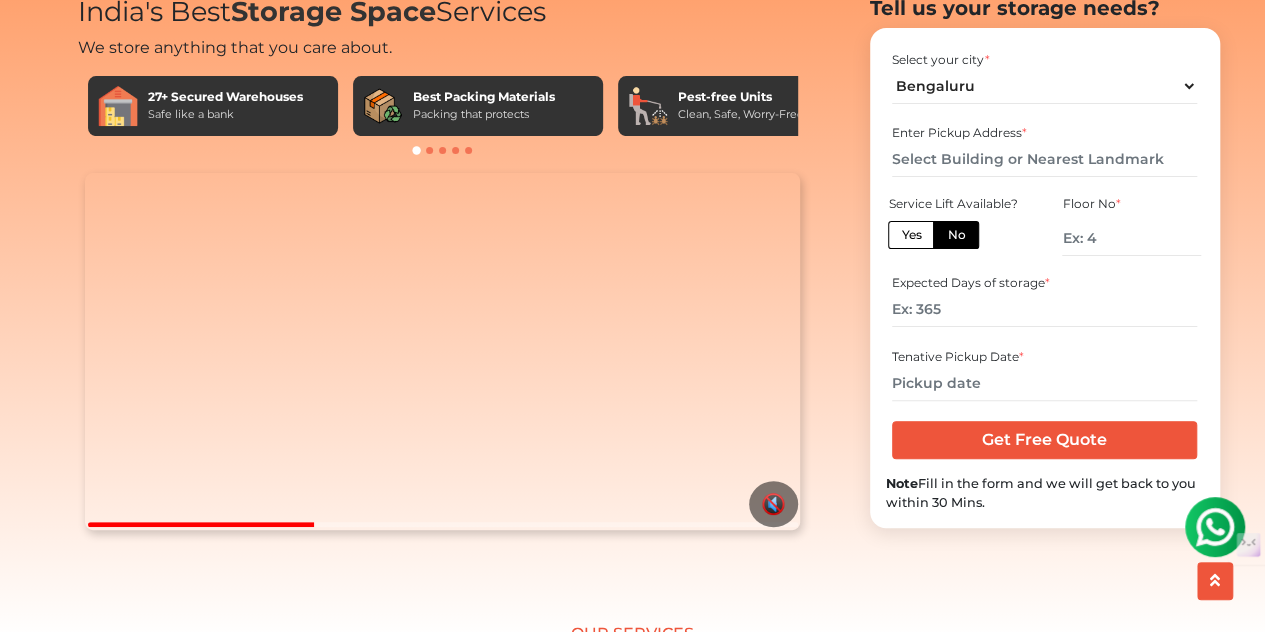scroll, scrollTop: 112, scrollLeft: 0, axis: vertical 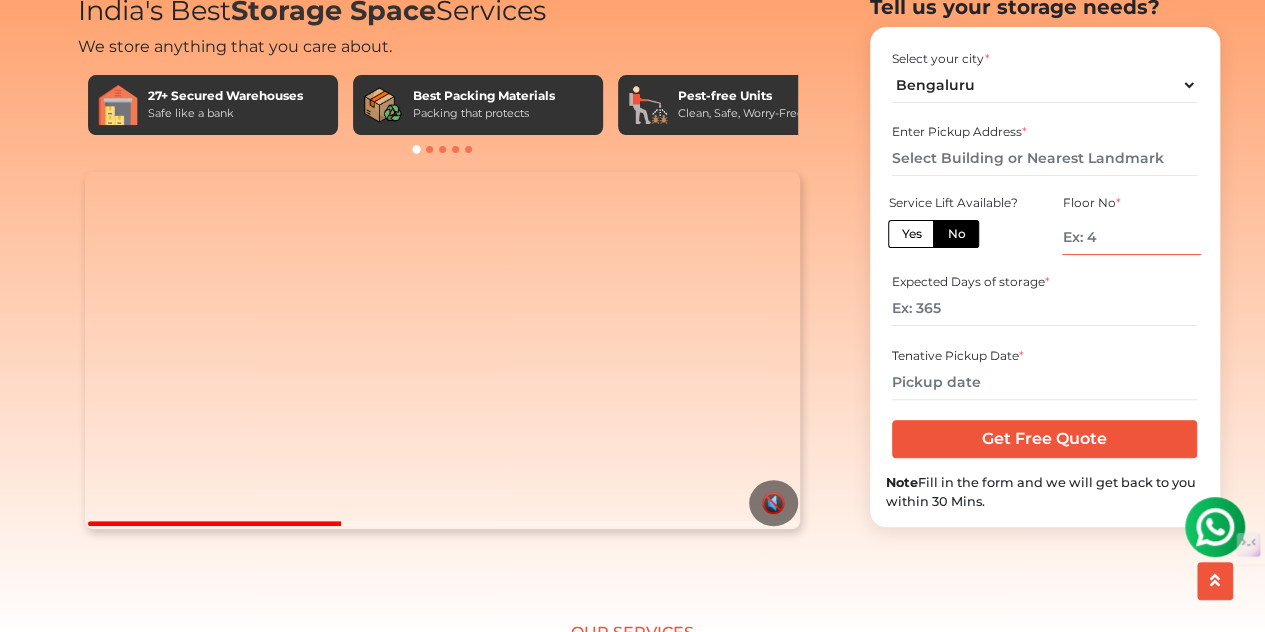 click at bounding box center [1131, 237] 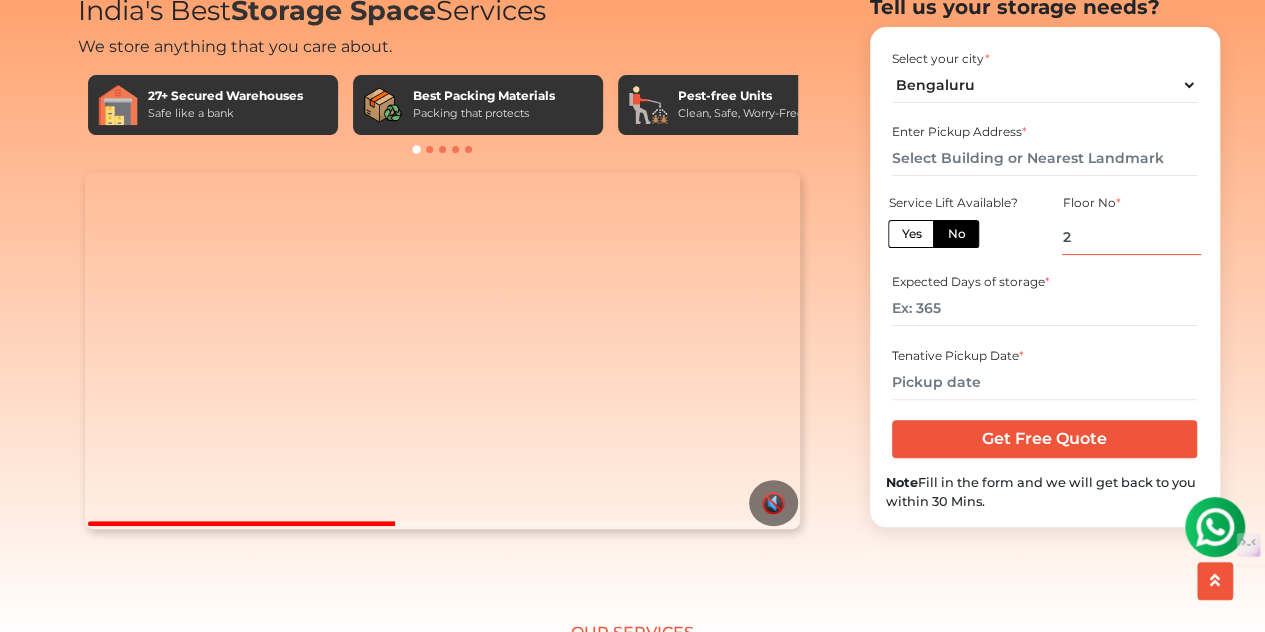 type on "2" 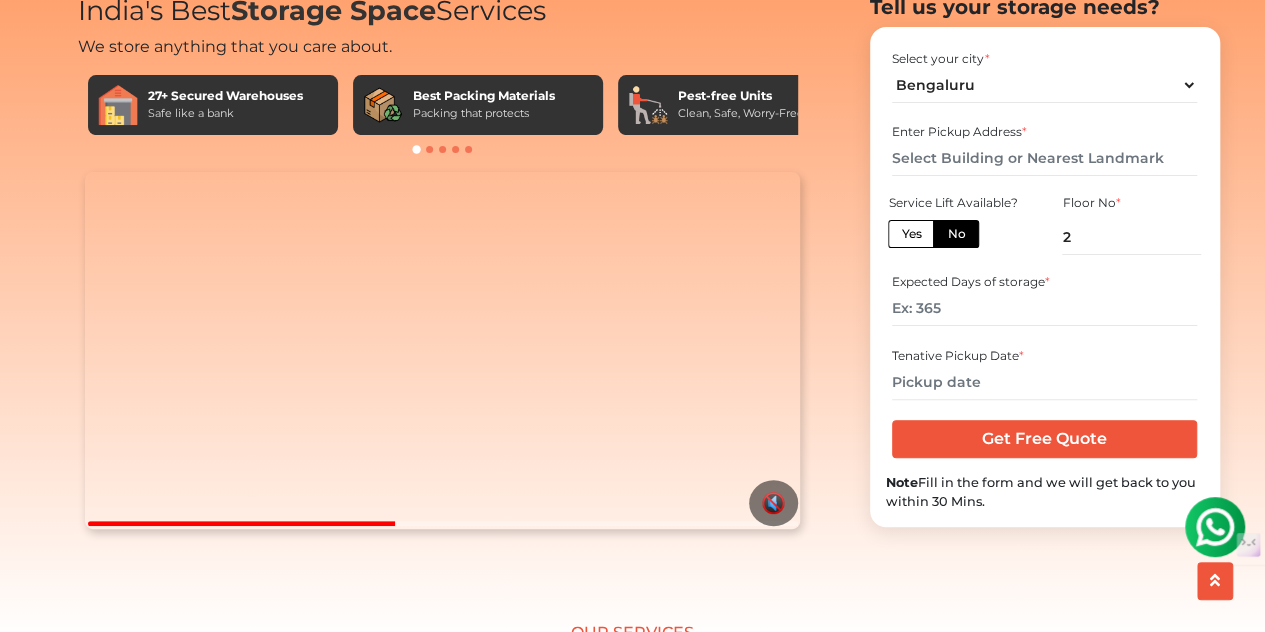 click on "Yes" at bounding box center [911, 234] 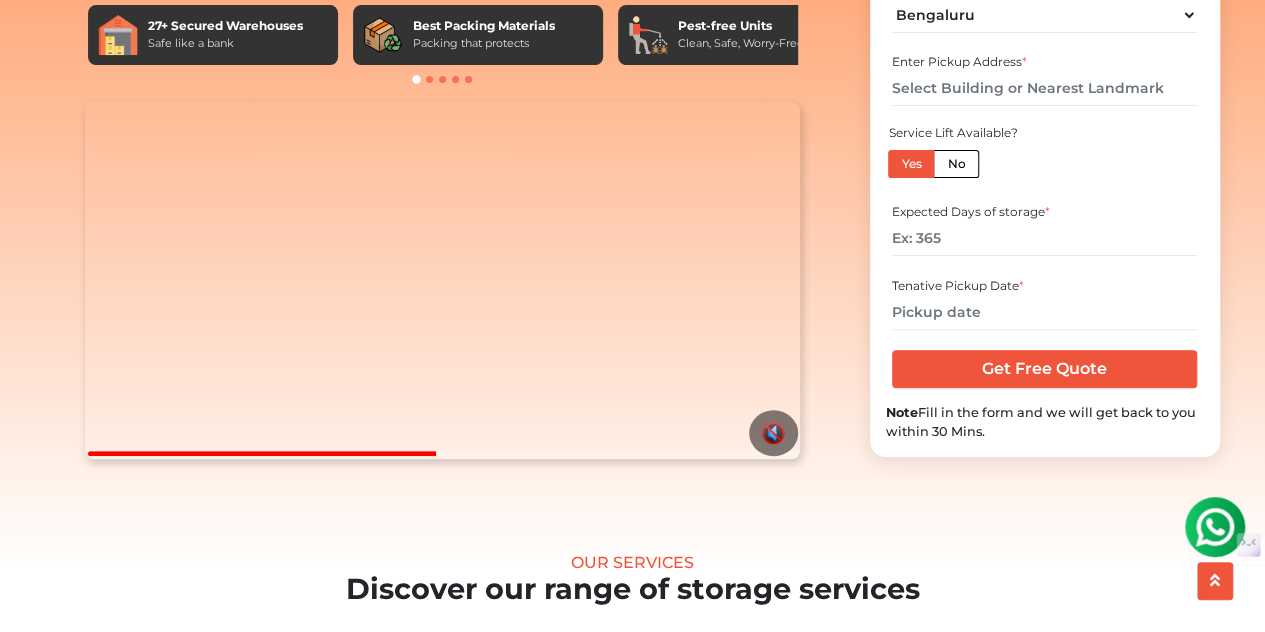 scroll, scrollTop: 184, scrollLeft: 0, axis: vertical 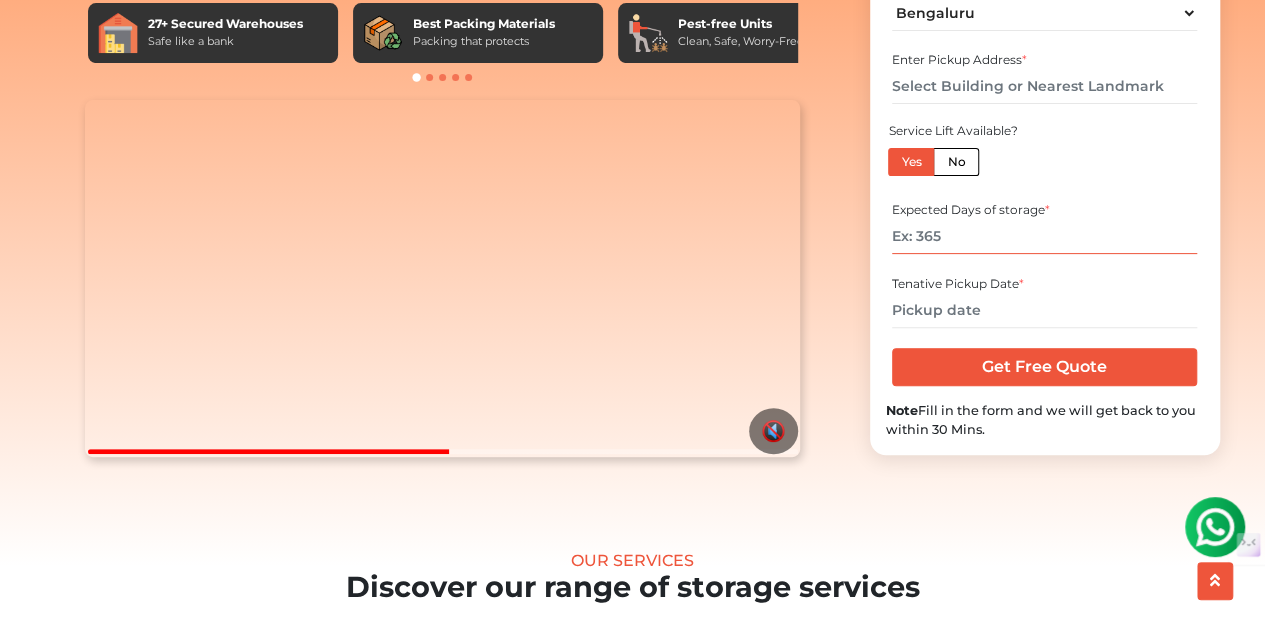 click at bounding box center [1044, 236] 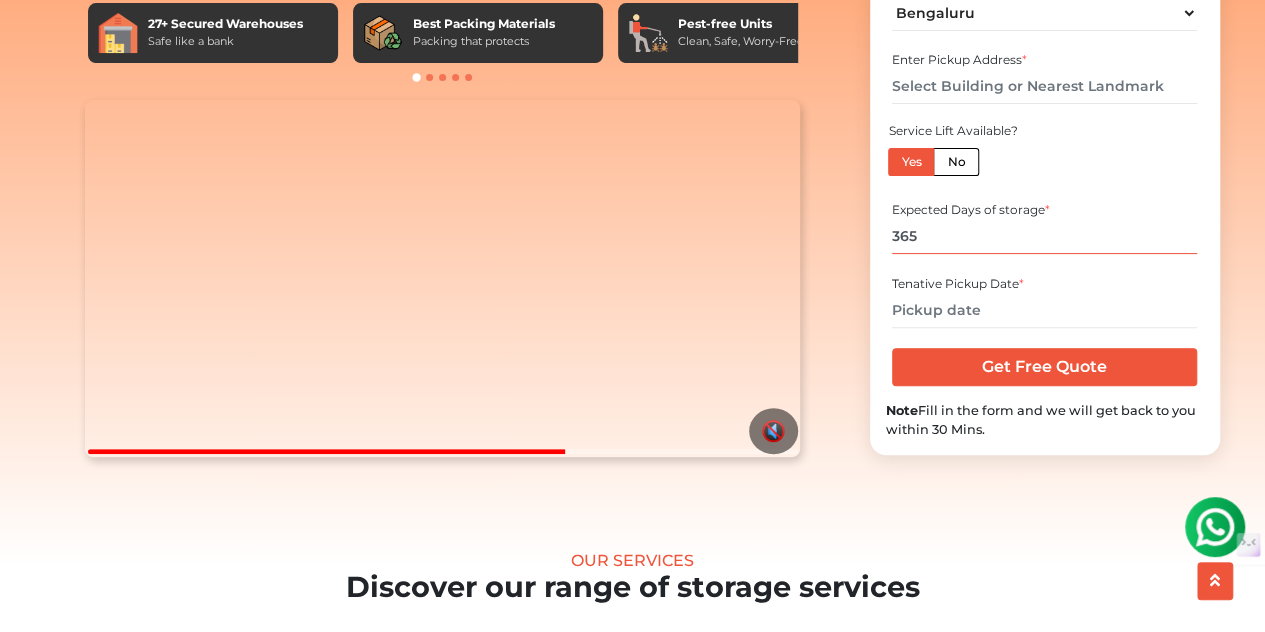 click on "365" at bounding box center (1044, 236) 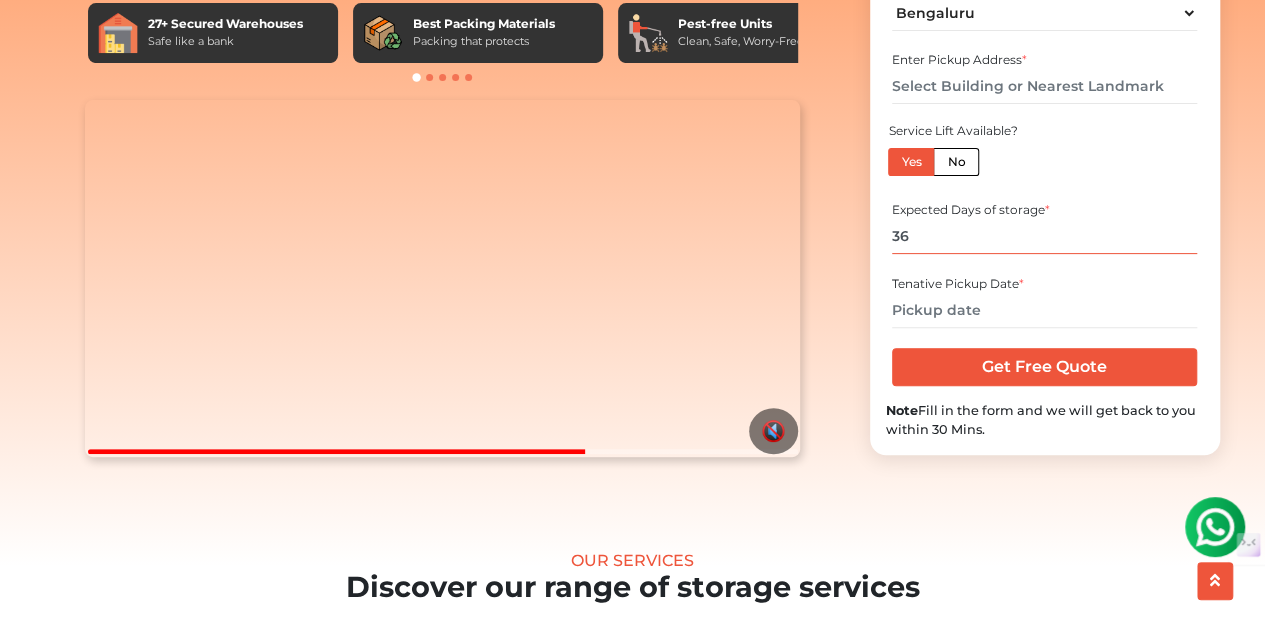 type on "3" 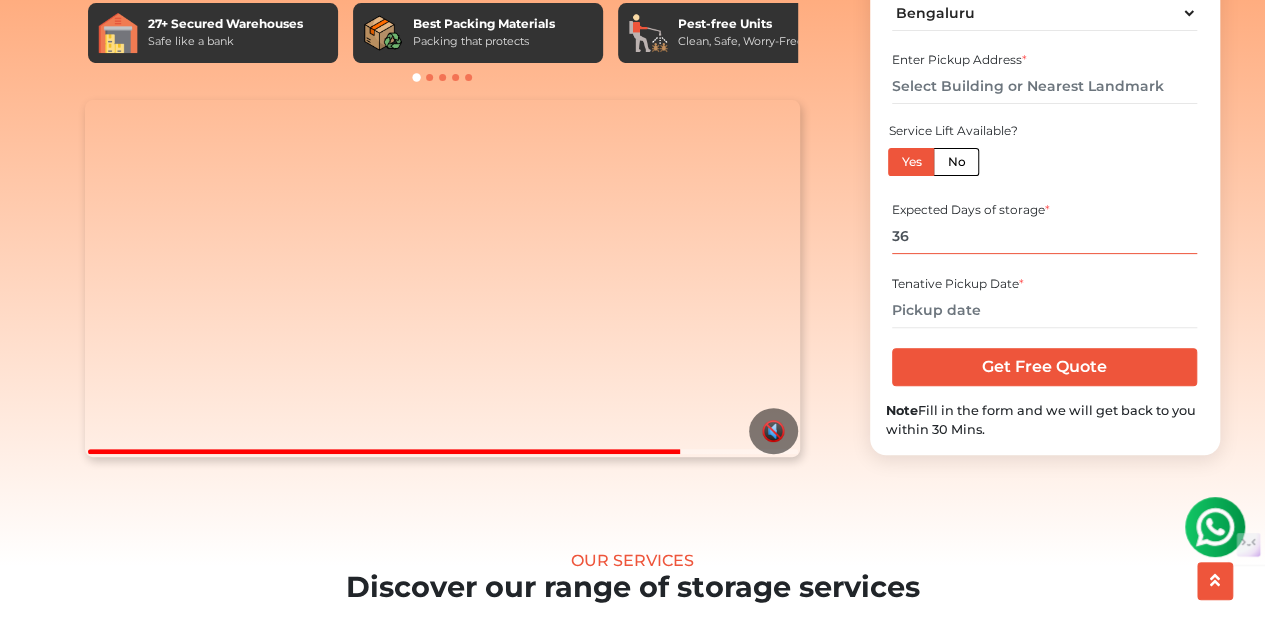type on "[NUMBER]" 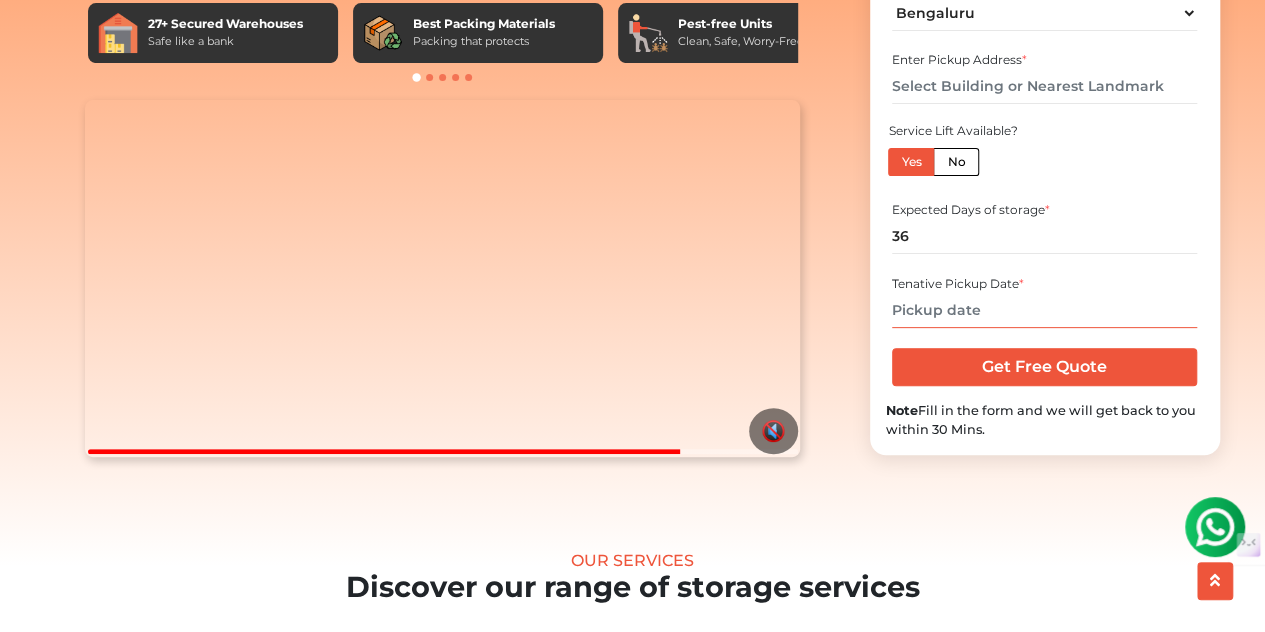 click at bounding box center [1044, 310] 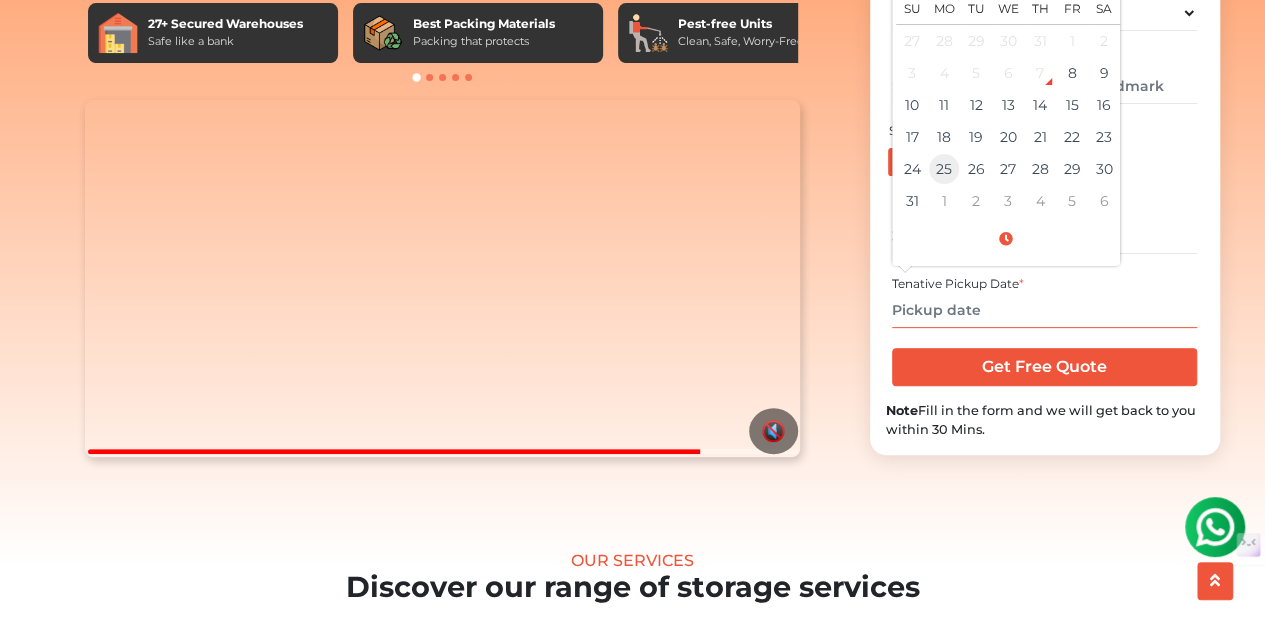 click on "25" at bounding box center (944, 169) 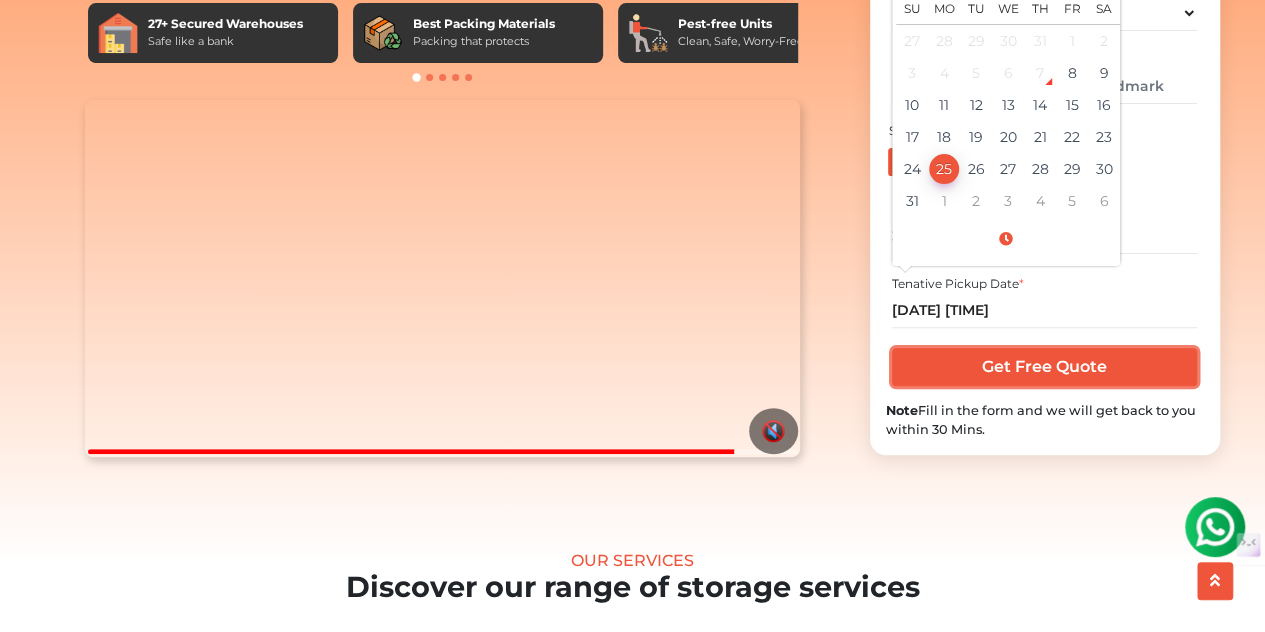 click on "Get Free Quote" at bounding box center [1044, 367] 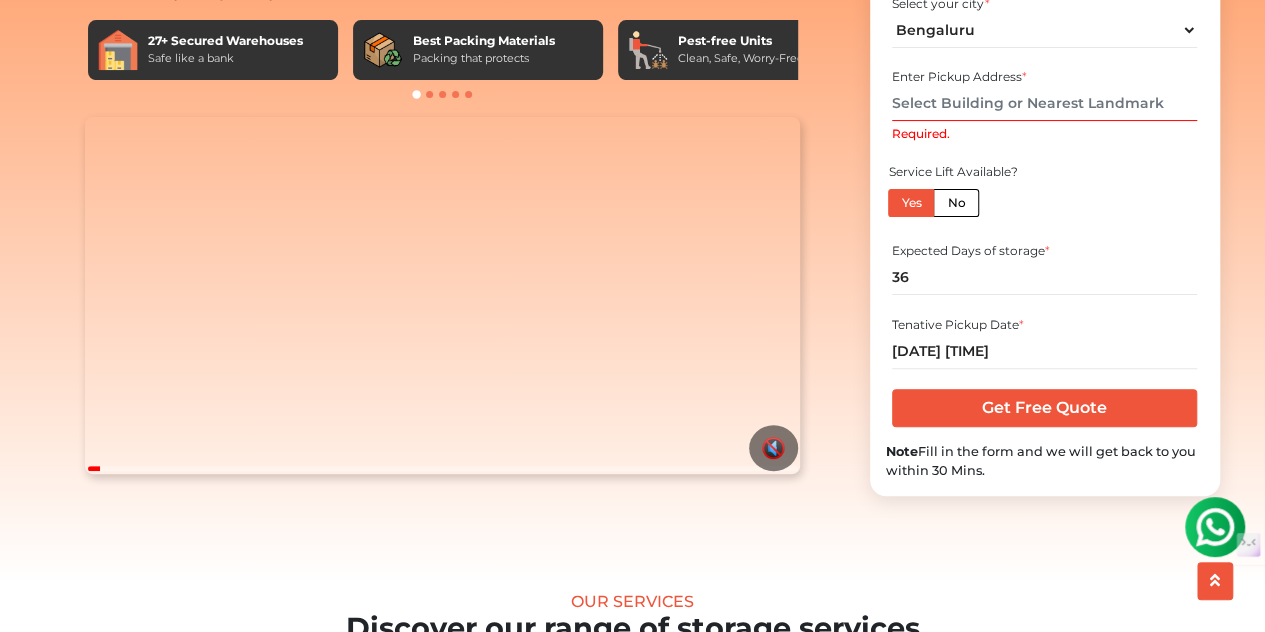 scroll, scrollTop: 170, scrollLeft: 0, axis: vertical 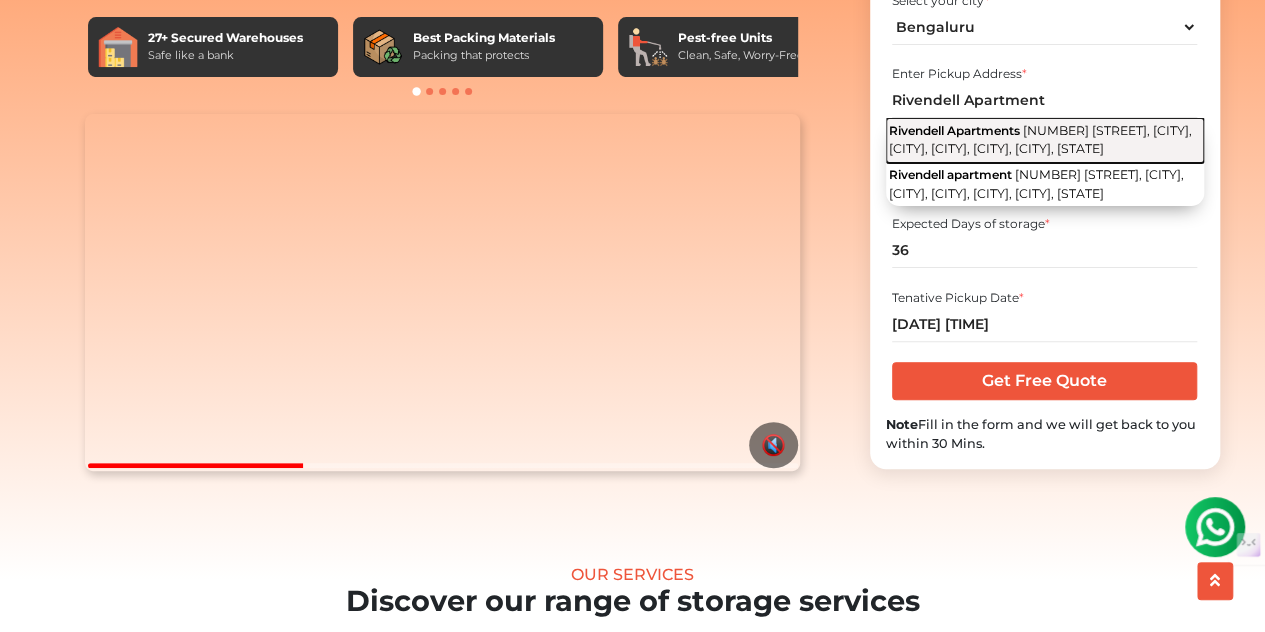click on "Rivendell Apartments" at bounding box center (954, 130) 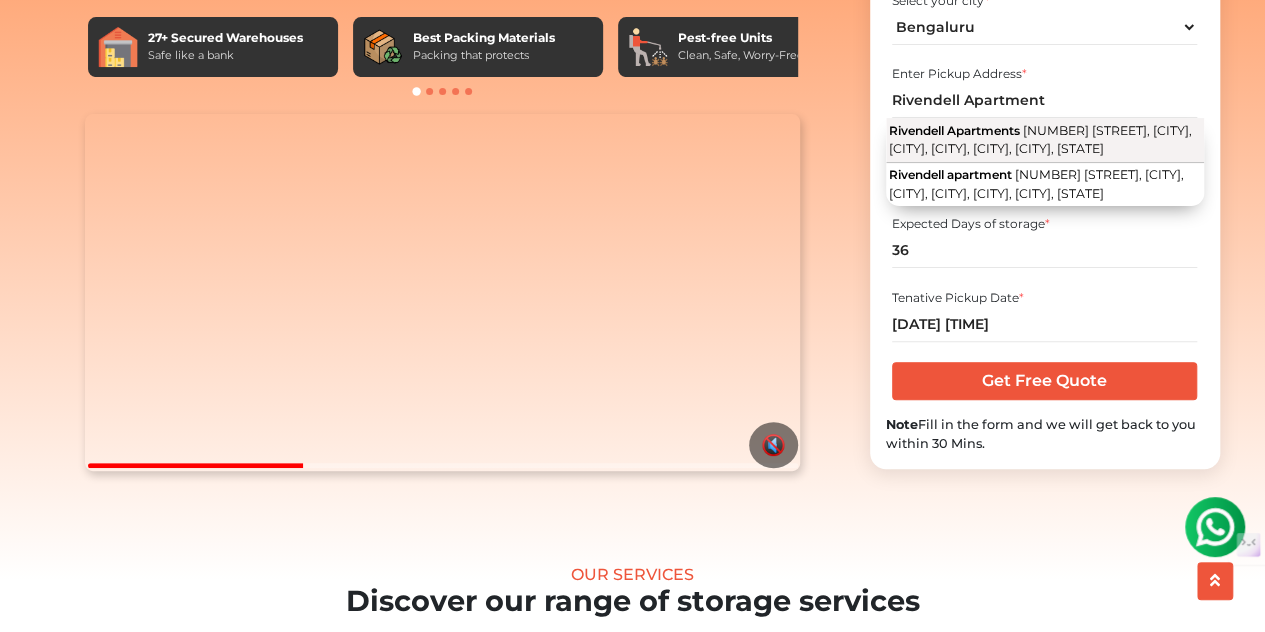 type on "Rivendell Apartments, [NUMBER]th Cross Road, [CITY], [CITY], [CITY], [CITY], [CITY], [STATE]" 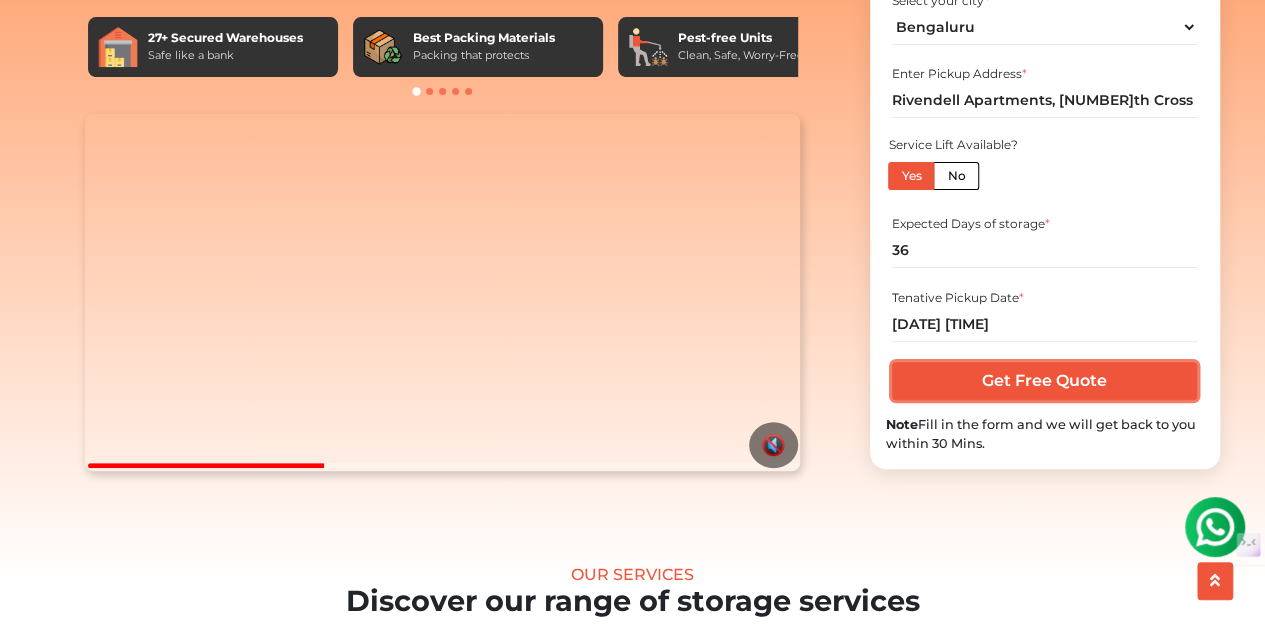 click on "Get Free Quote" at bounding box center [1044, 381] 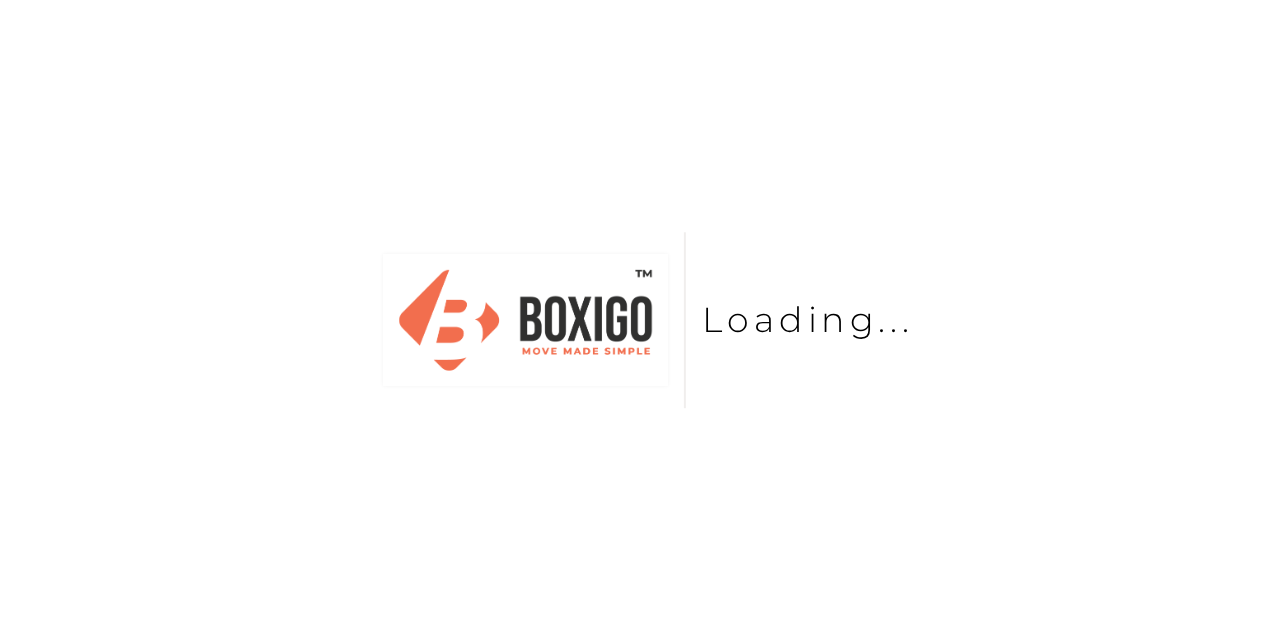 scroll, scrollTop: 0, scrollLeft: 0, axis: both 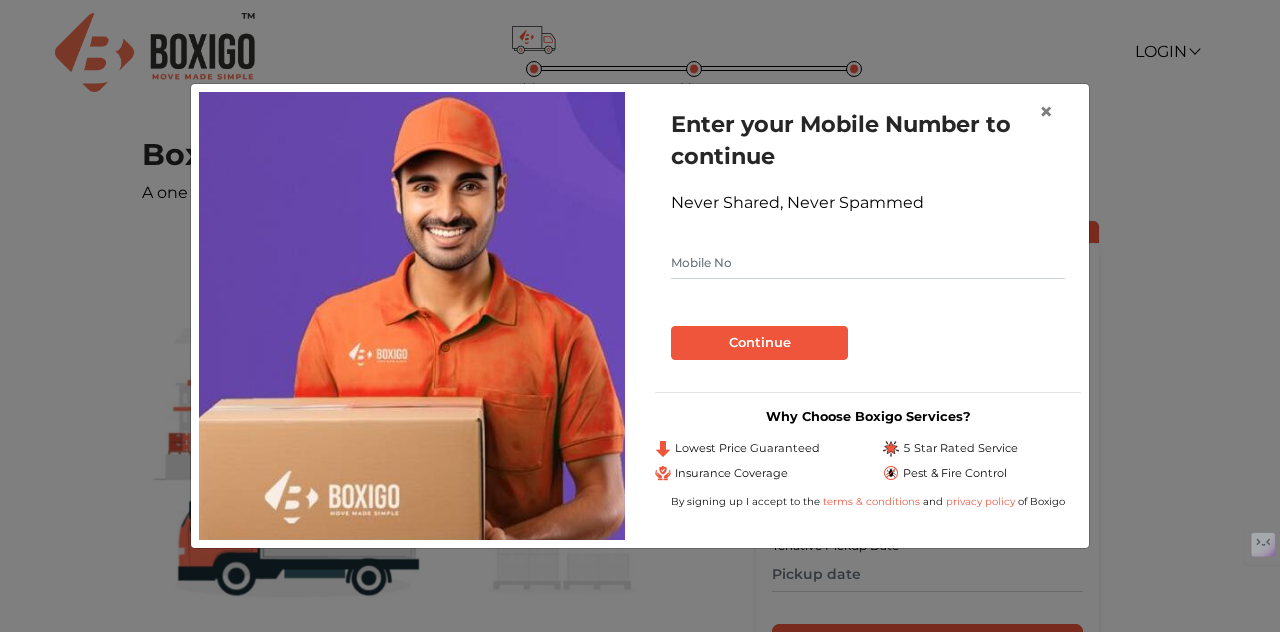 click at bounding box center (868, 263) 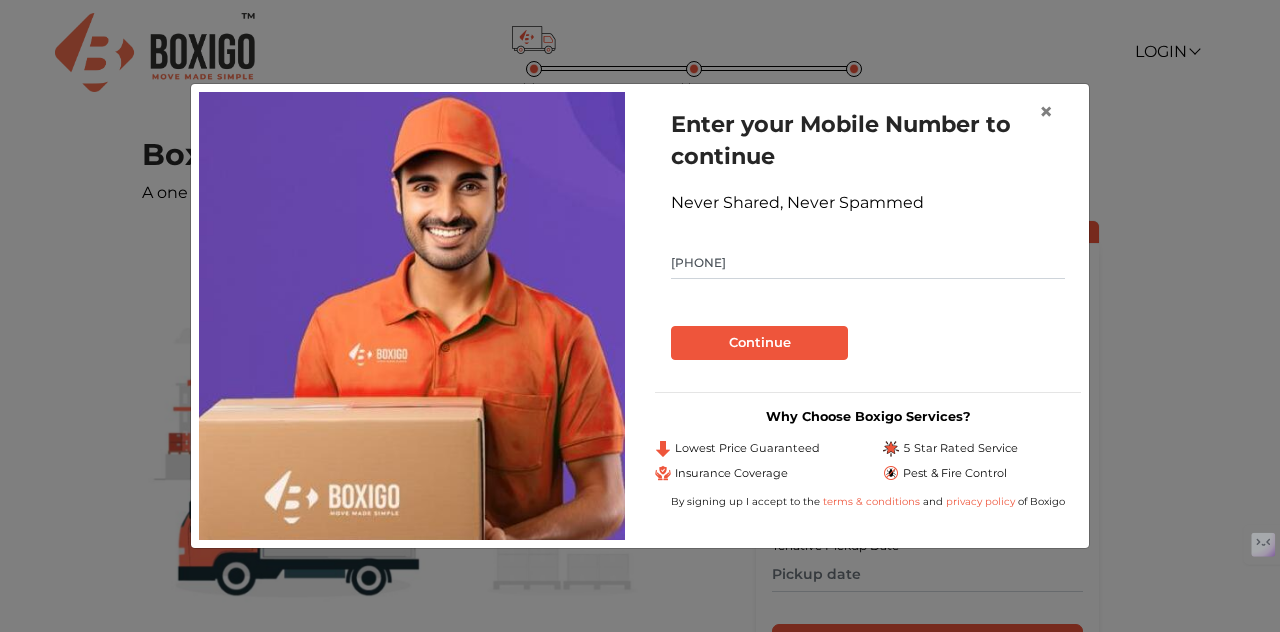 type on "[PHONE]" 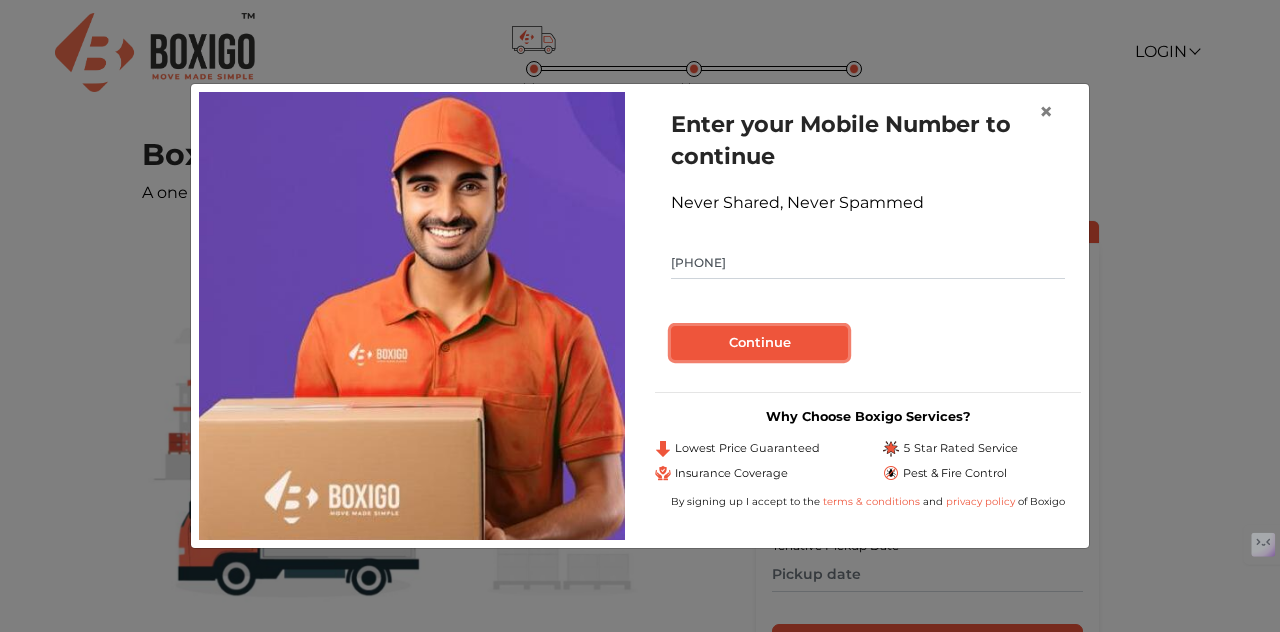 click on "Continue" at bounding box center (759, 343) 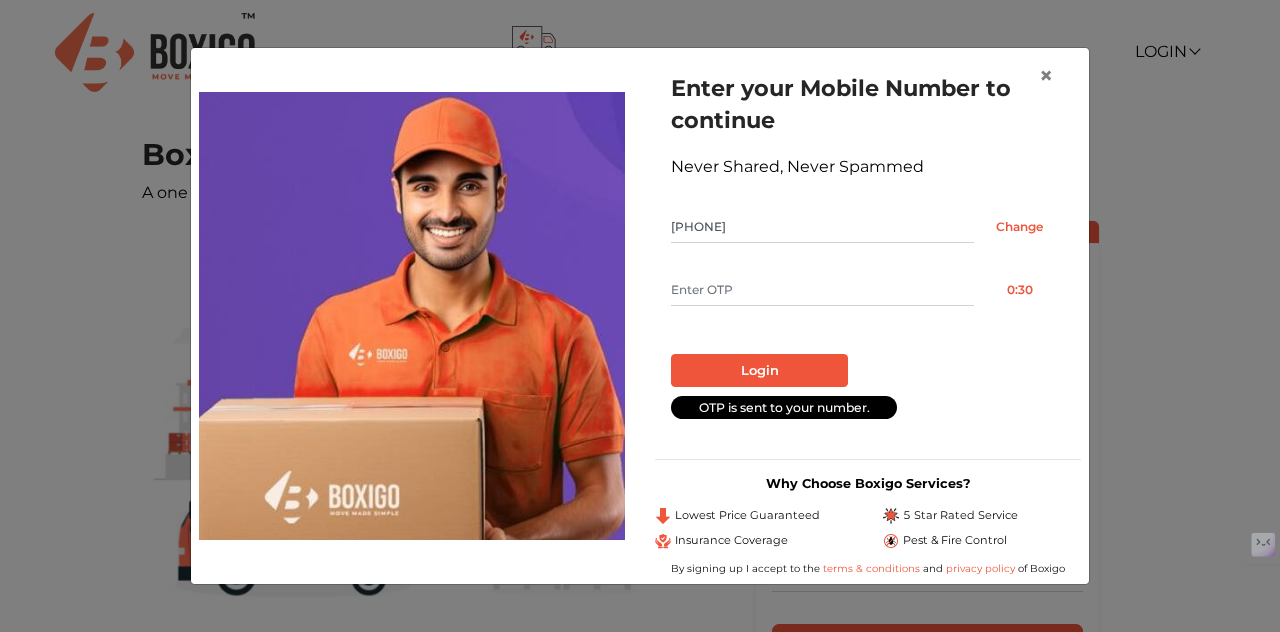 click on "Login" at bounding box center (868, 362) 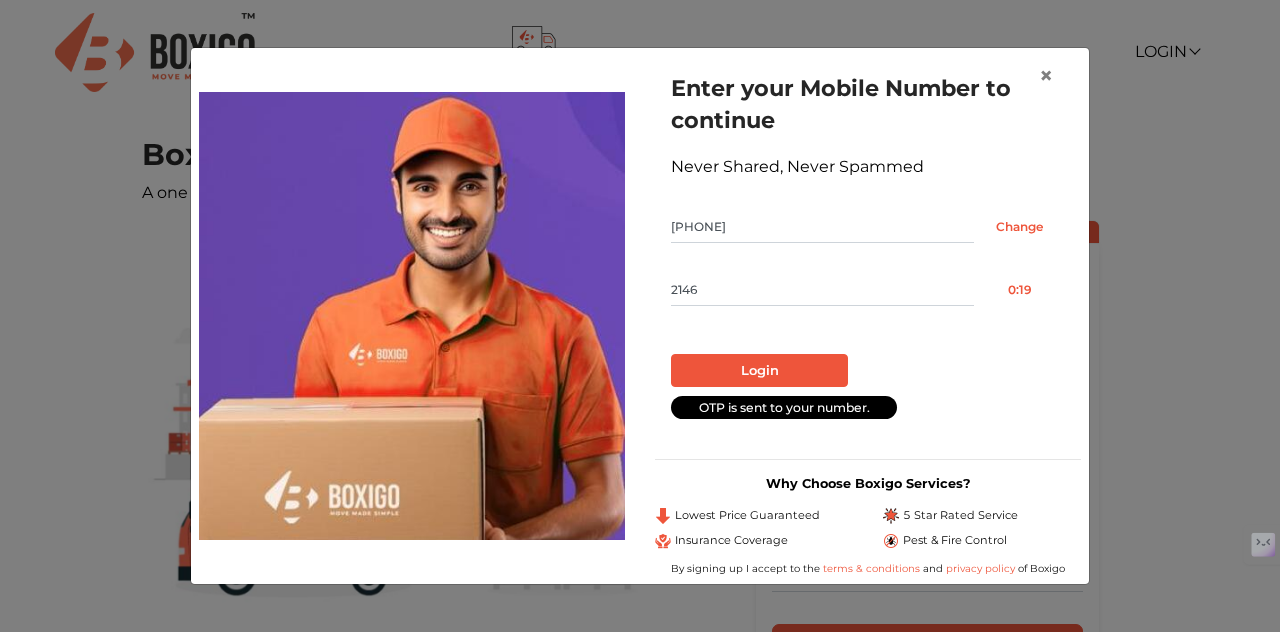 type on "2146" 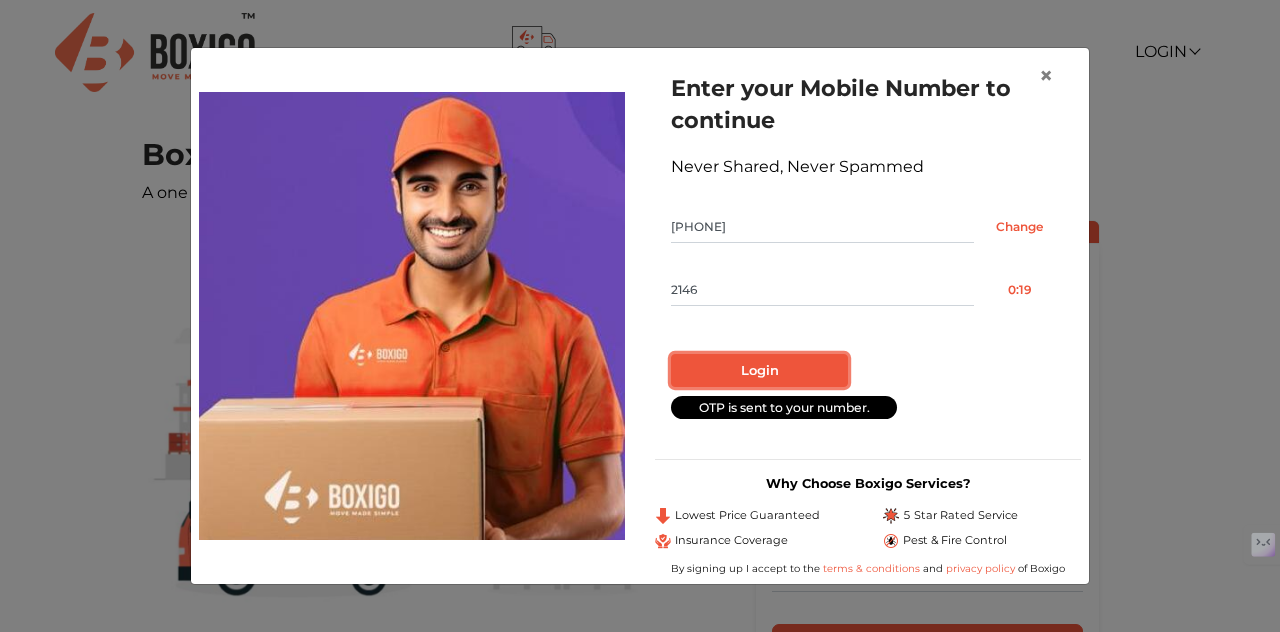 click on "Login" at bounding box center [759, 371] 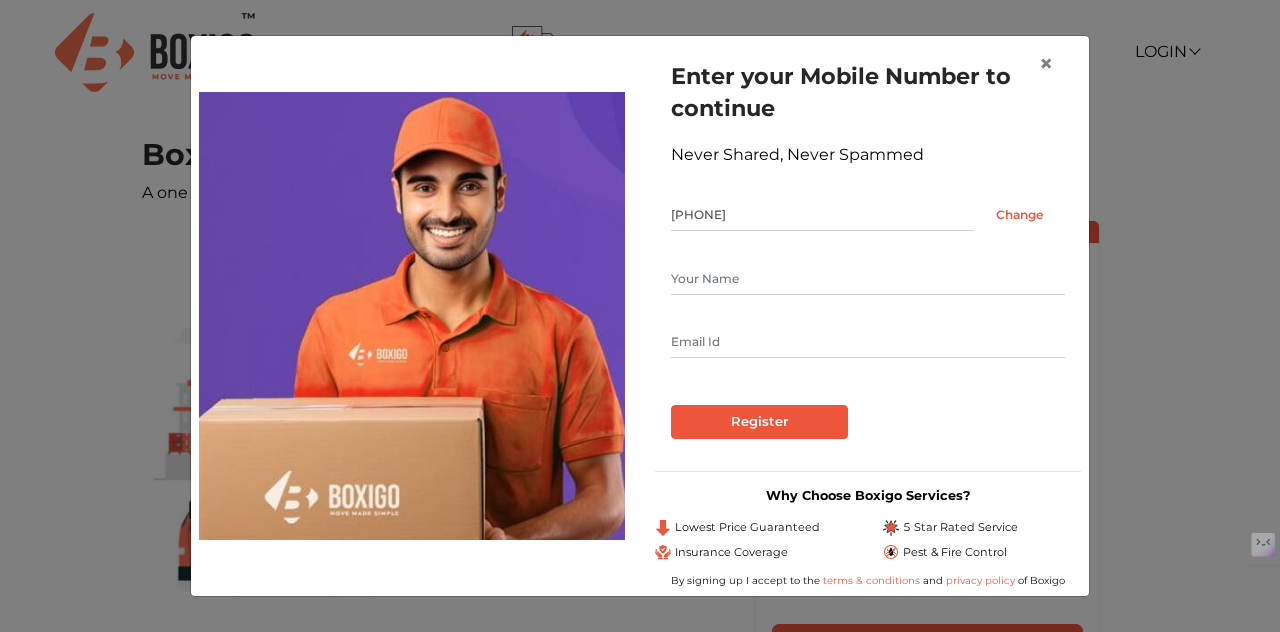 click at bounding box center [868, 279] 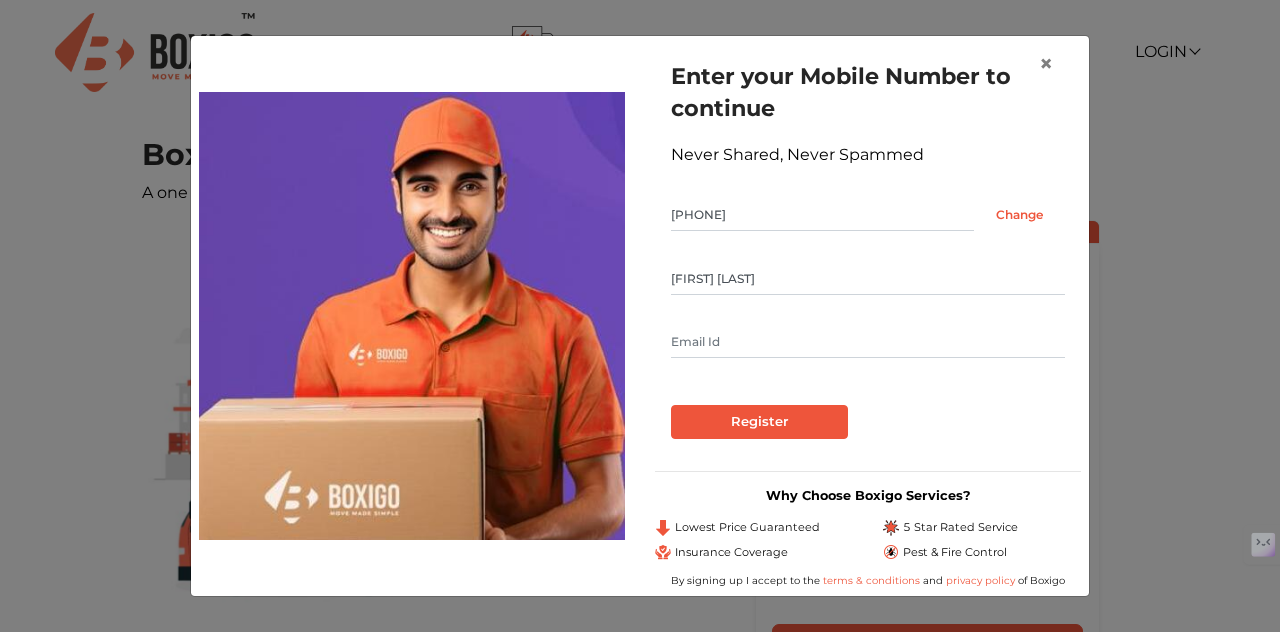 type on "[FIRST] [LAST]" 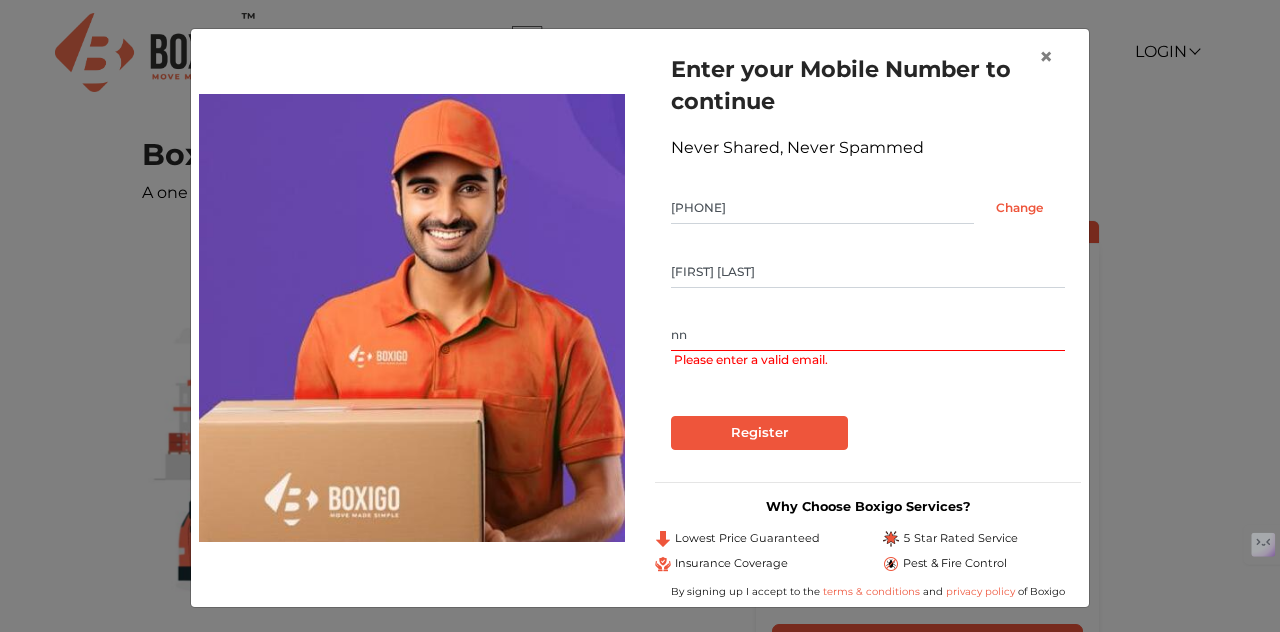 type on "n" 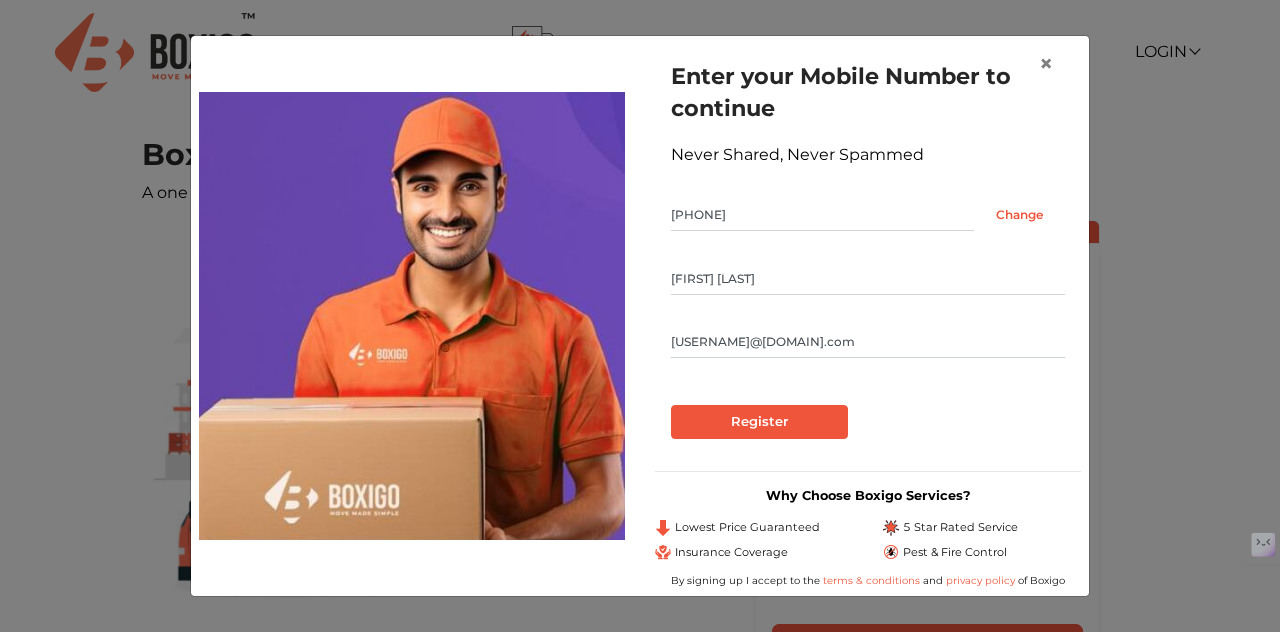click on "[USERNAME]@[DOMAIN].com" at bounding box center (868, 342) 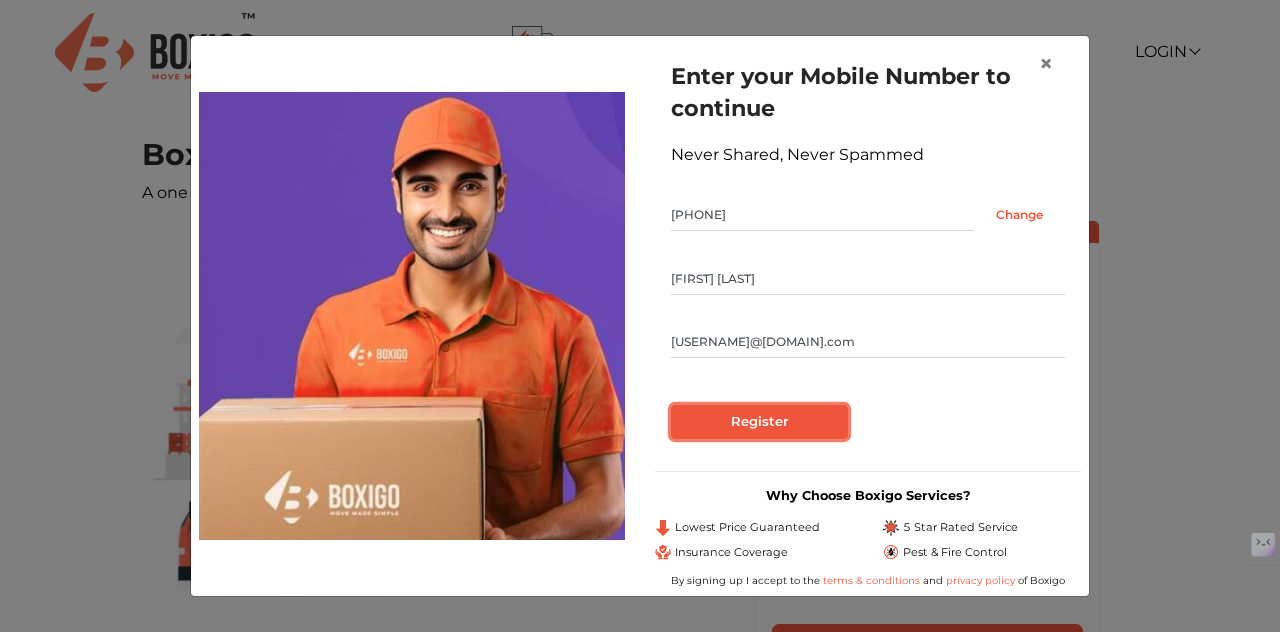 click on "Register" at bounding box center (759, 422) 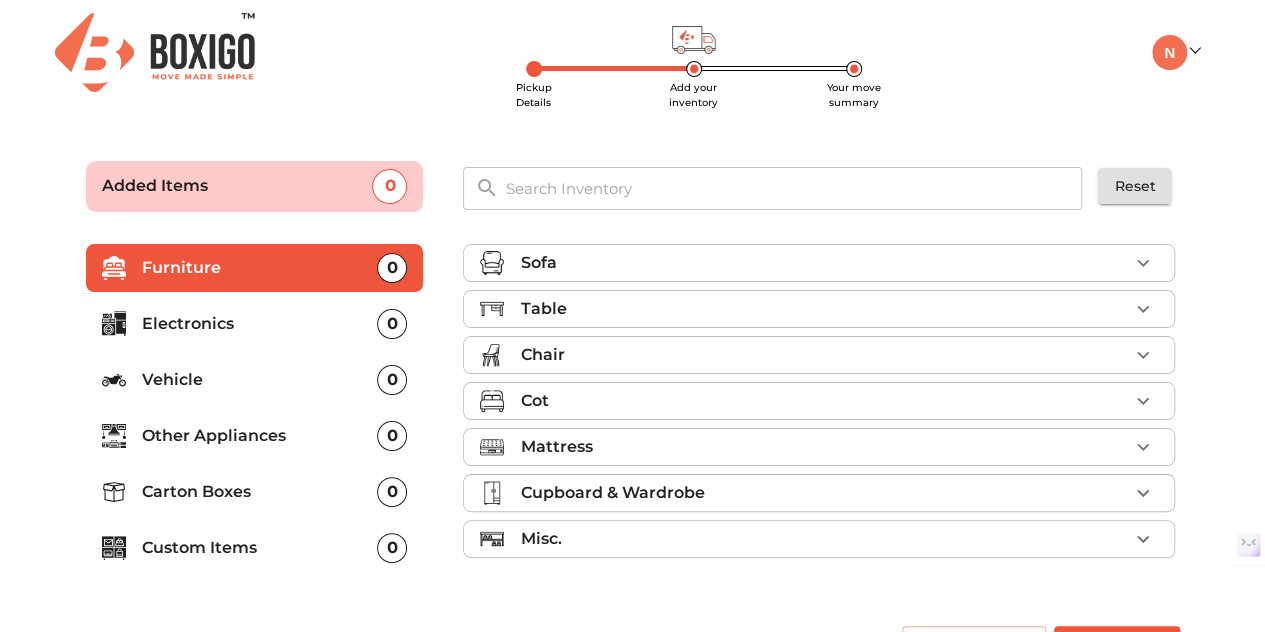 click on "Sofa" at bounding box center (824, 263) 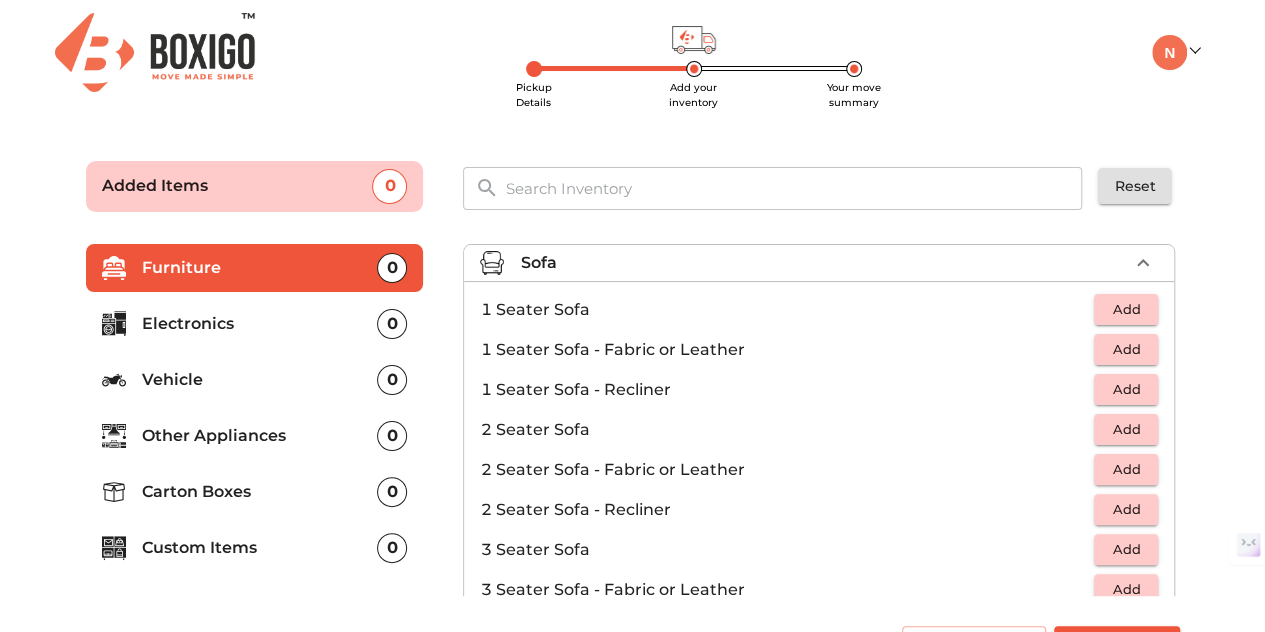 click on "Sofa" at bounding box center (824, 263) 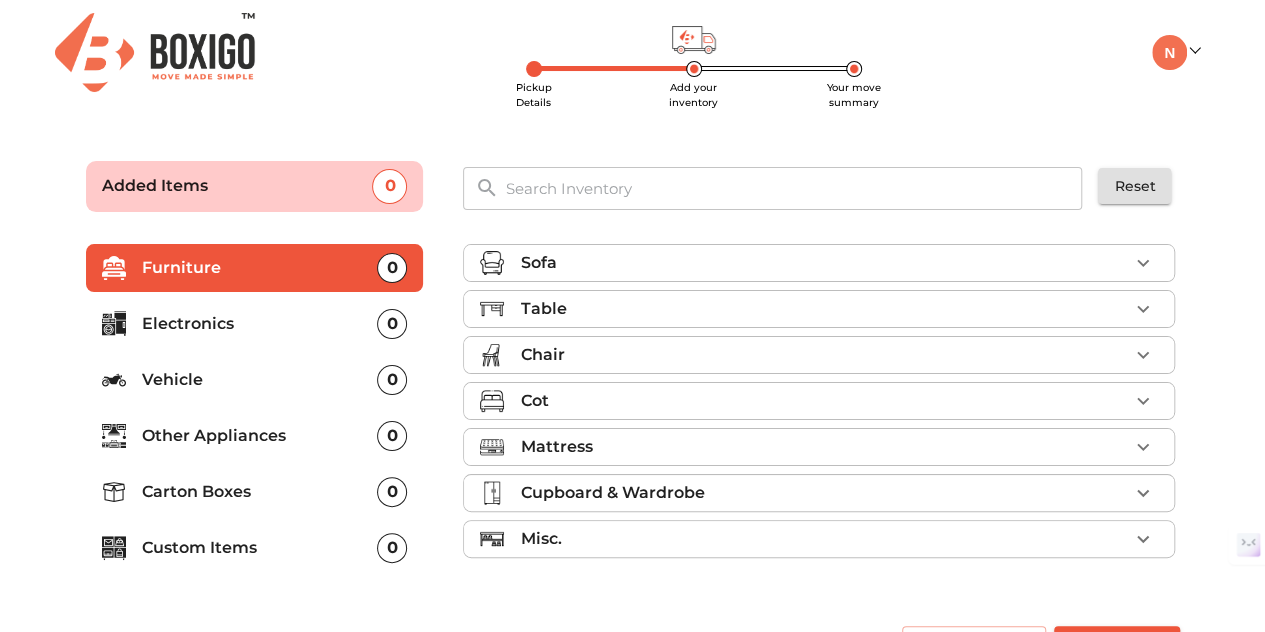 scroll, scrollTop: 50, scrollLeft: 0, axis: vertical 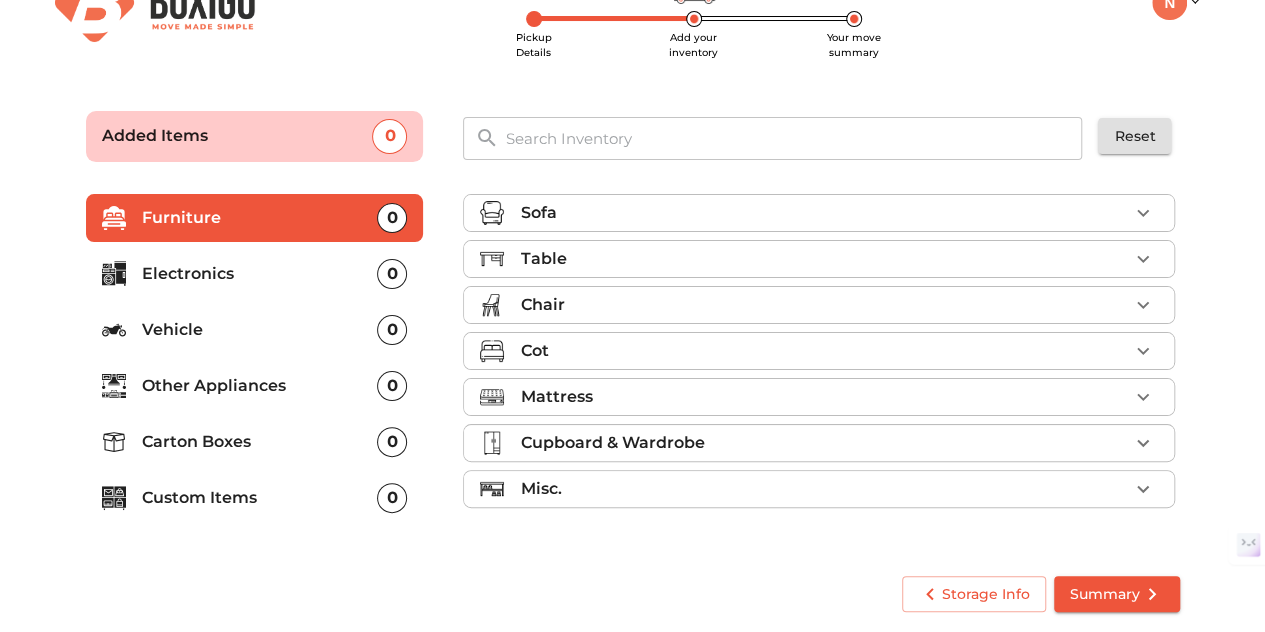 click on "Vehicle" at bounding box center [260, 330] 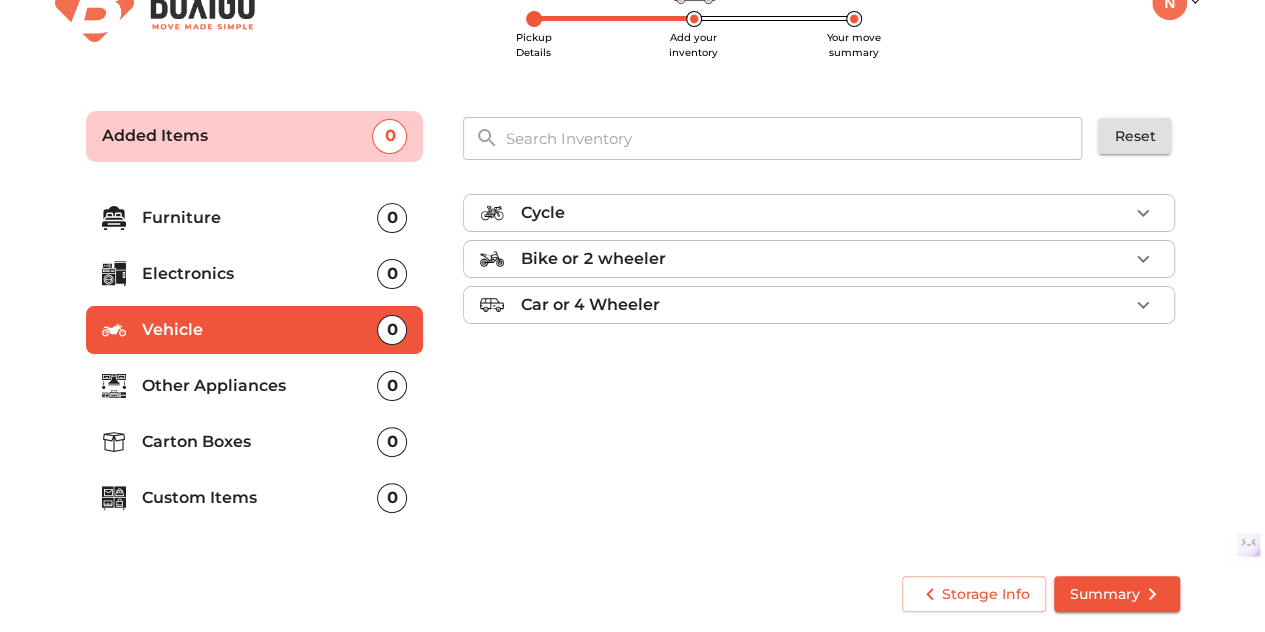 click on "Other Appliances 0" at bounding box center (255, 386) 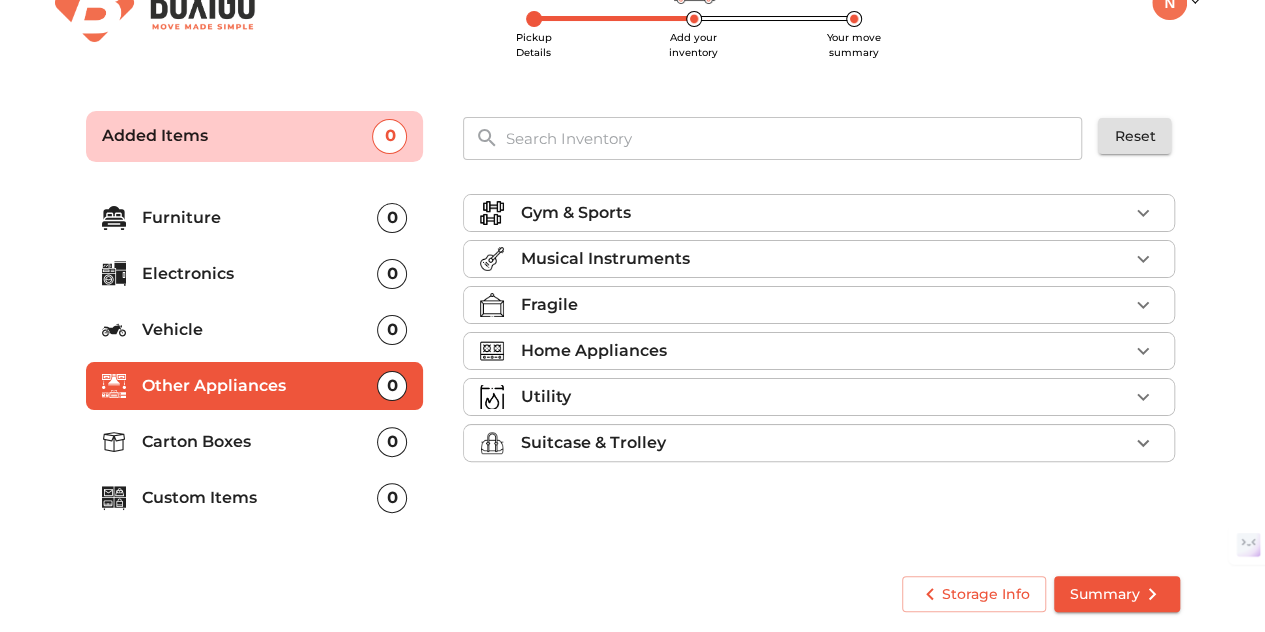 click on "Carton Boxes" at bounding box center [260, 442] 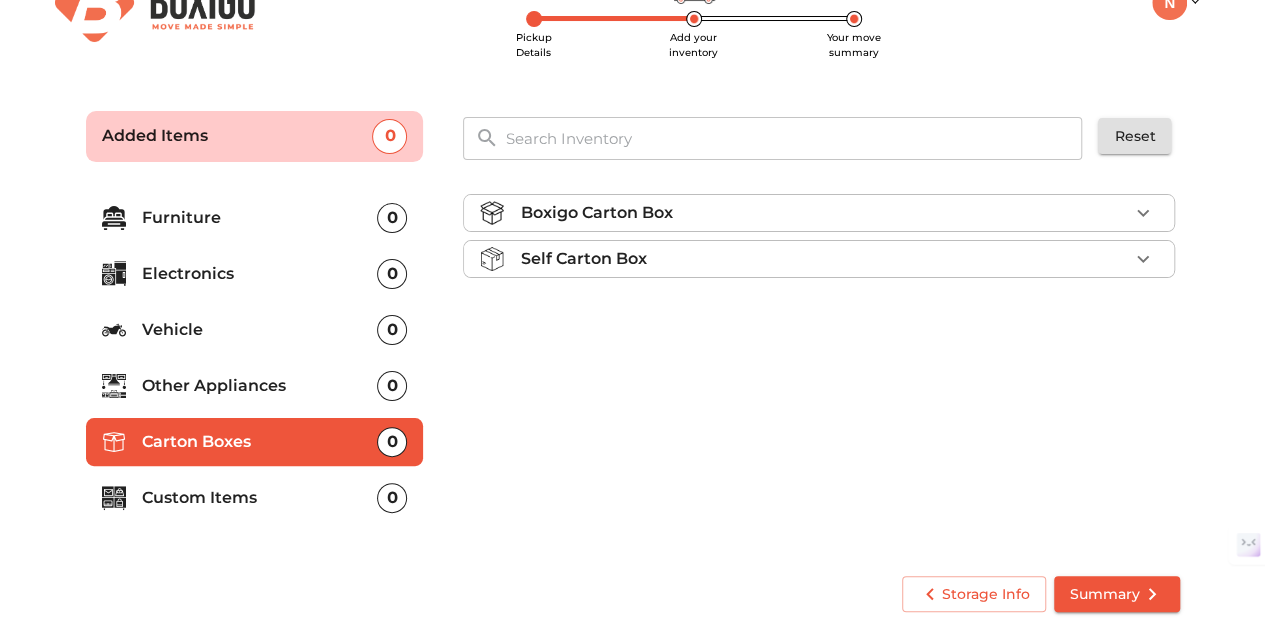click on "Boxigo Carton Box" at bounding box center [596, 213] 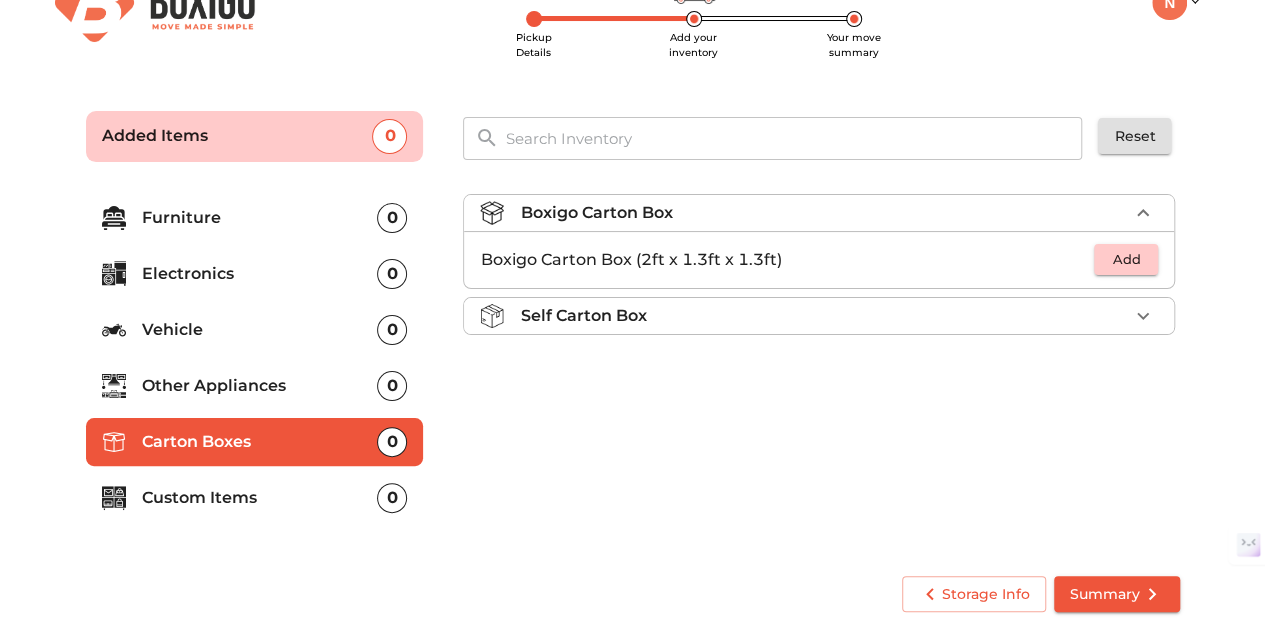 click on "Boxigo Carton Box" at bounding box center (596, 213) 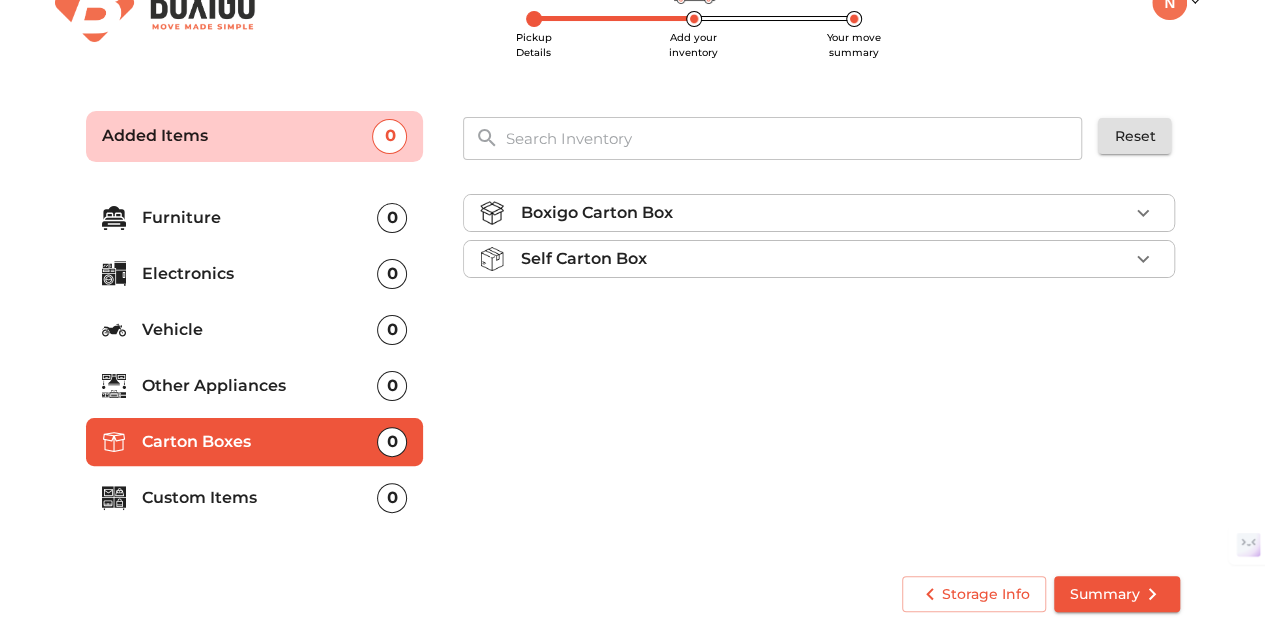 click on "Furniture 0 Electronics 0 Vehicle 0 Other Appliances 0 Carton Boxes 0 Custom Items 0" at bounding box center [255, 362] 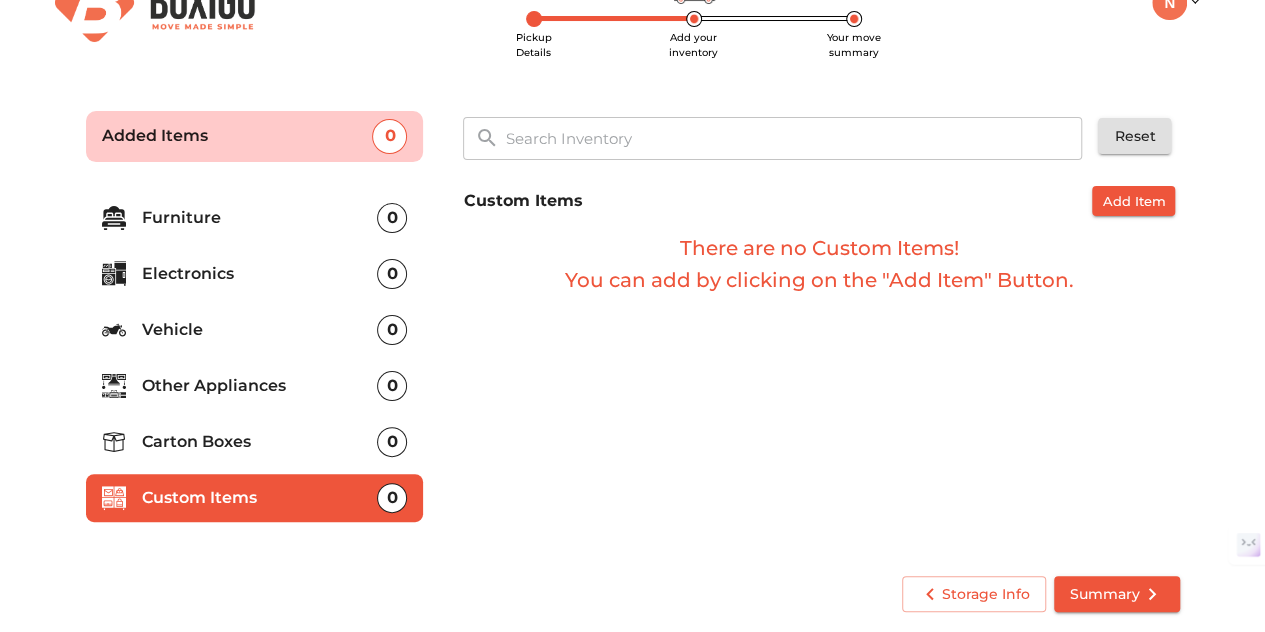 click on "Carton Boxes" at bounding box center [260, 442] 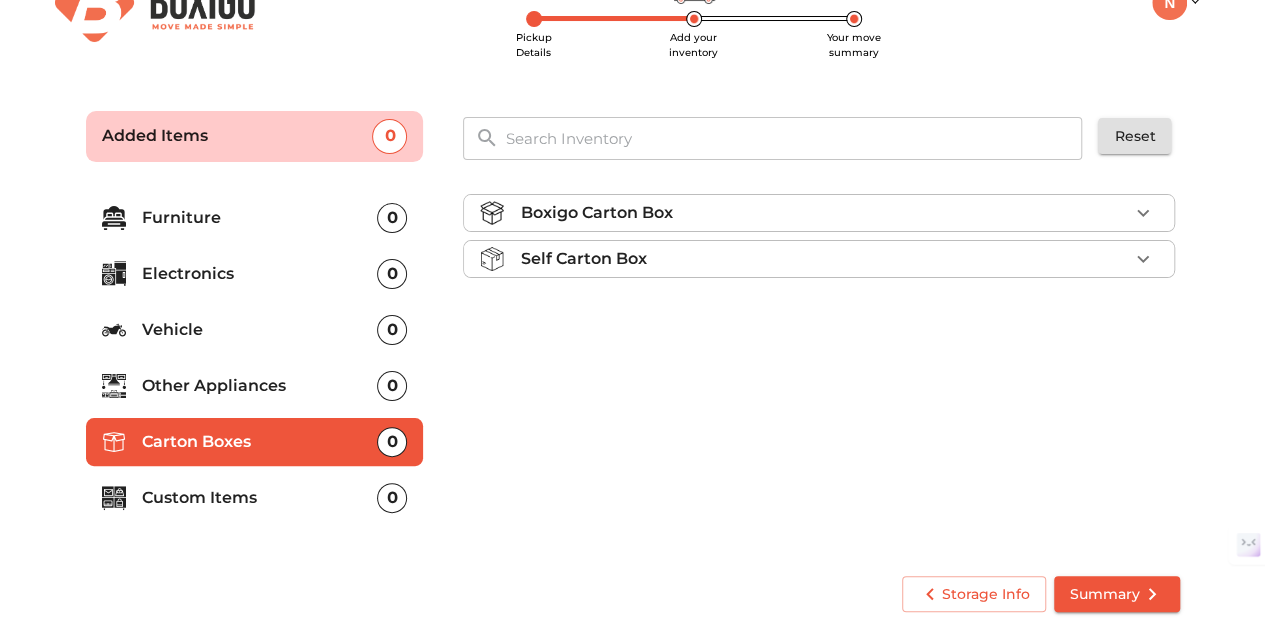 click on "Self Carton Box" at bounding box center (824, 259) 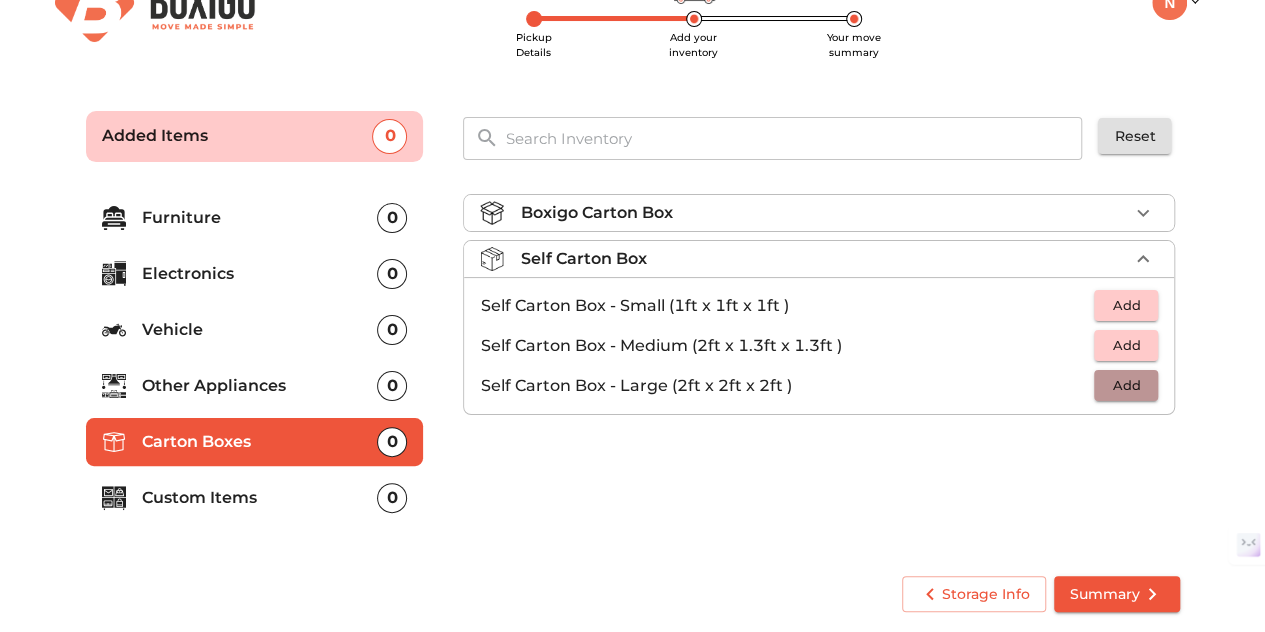 click on "Add" at bounding box center (1126, 385) 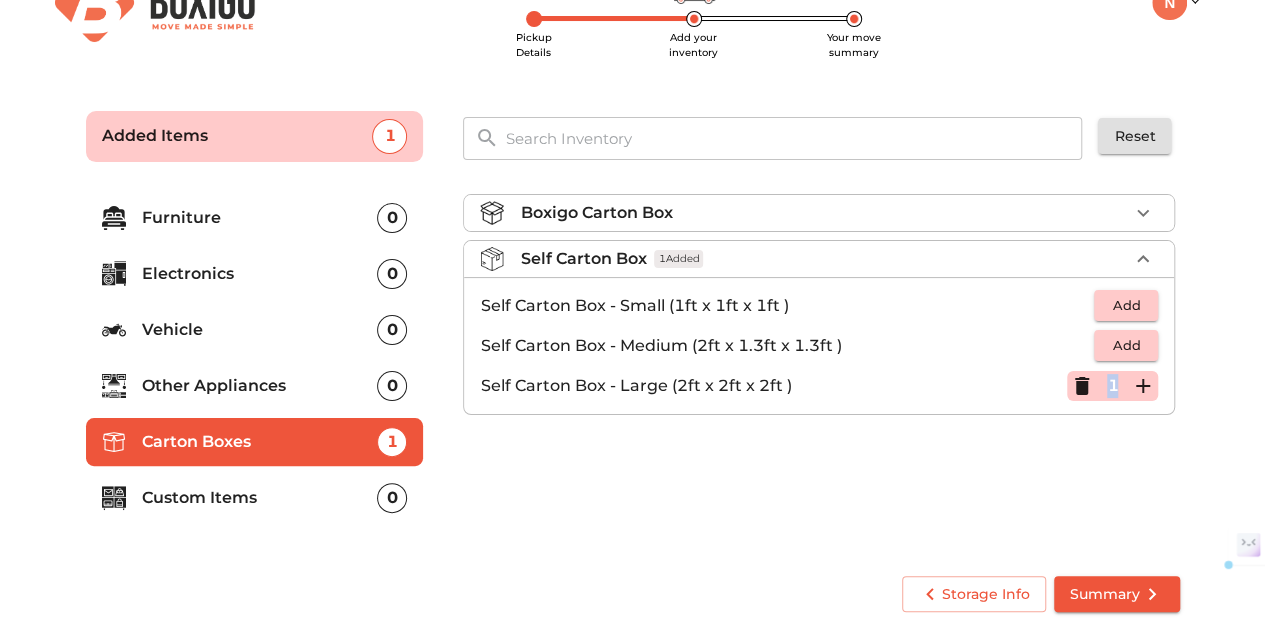 click on "1" at bounding box center (1112, 386) 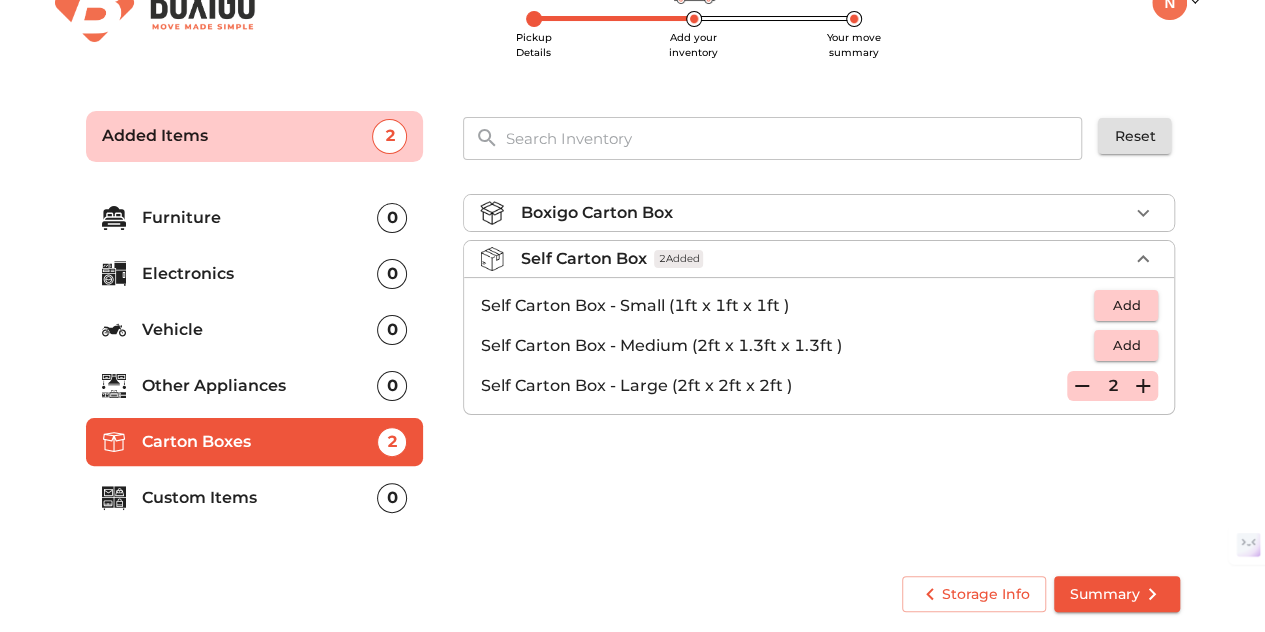 click 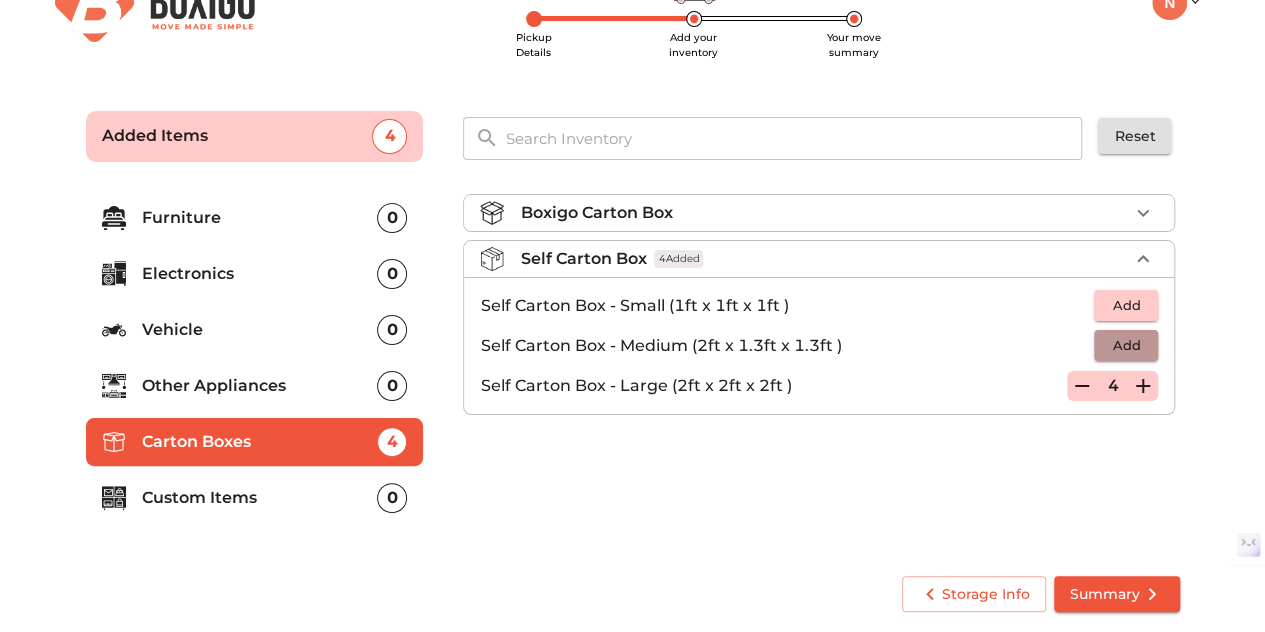 click on "Add" at bounding box center (1126, 345) 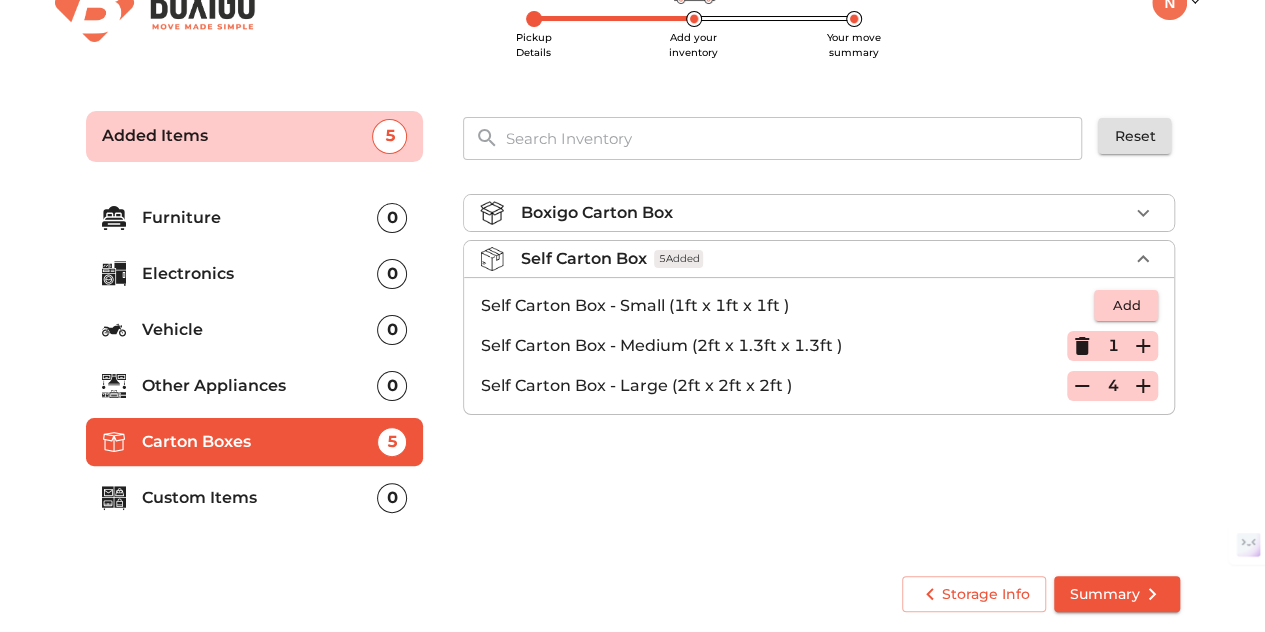 click 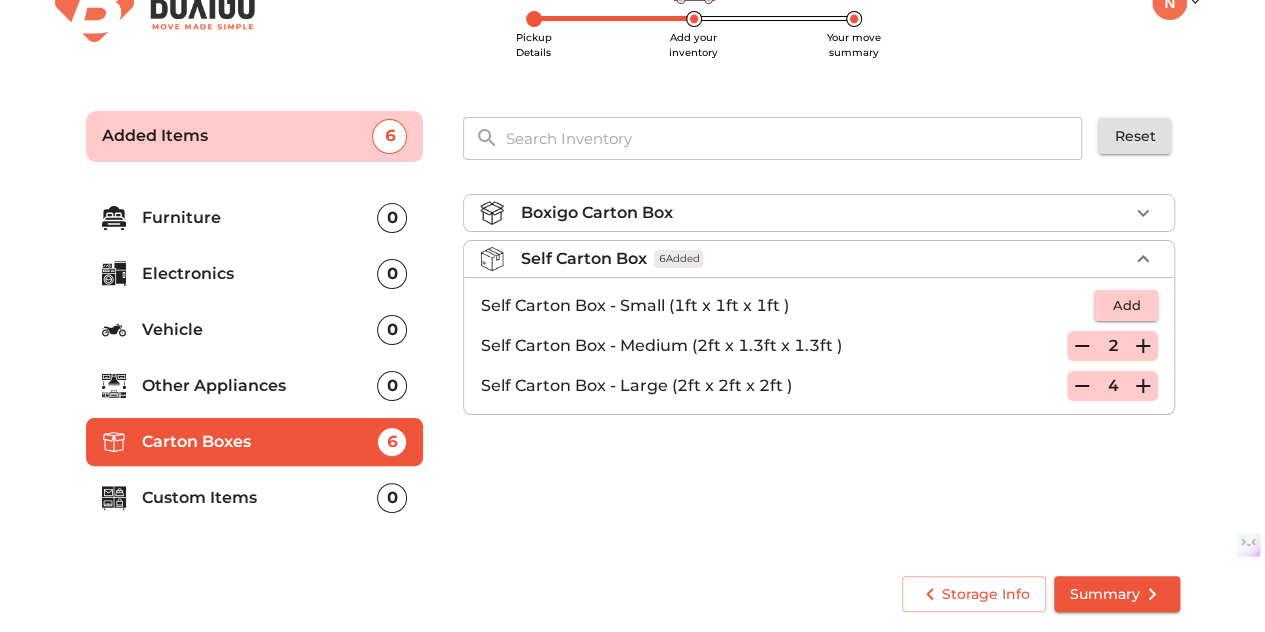 click 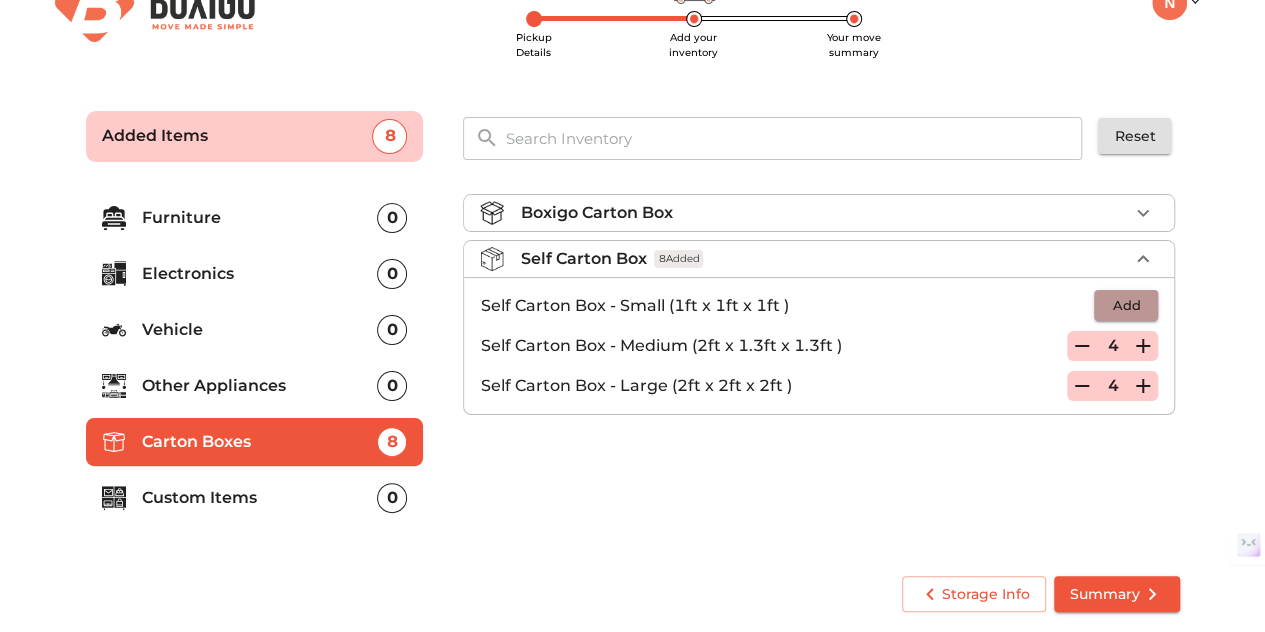click on "Add" at bounding box center [1126, 305] 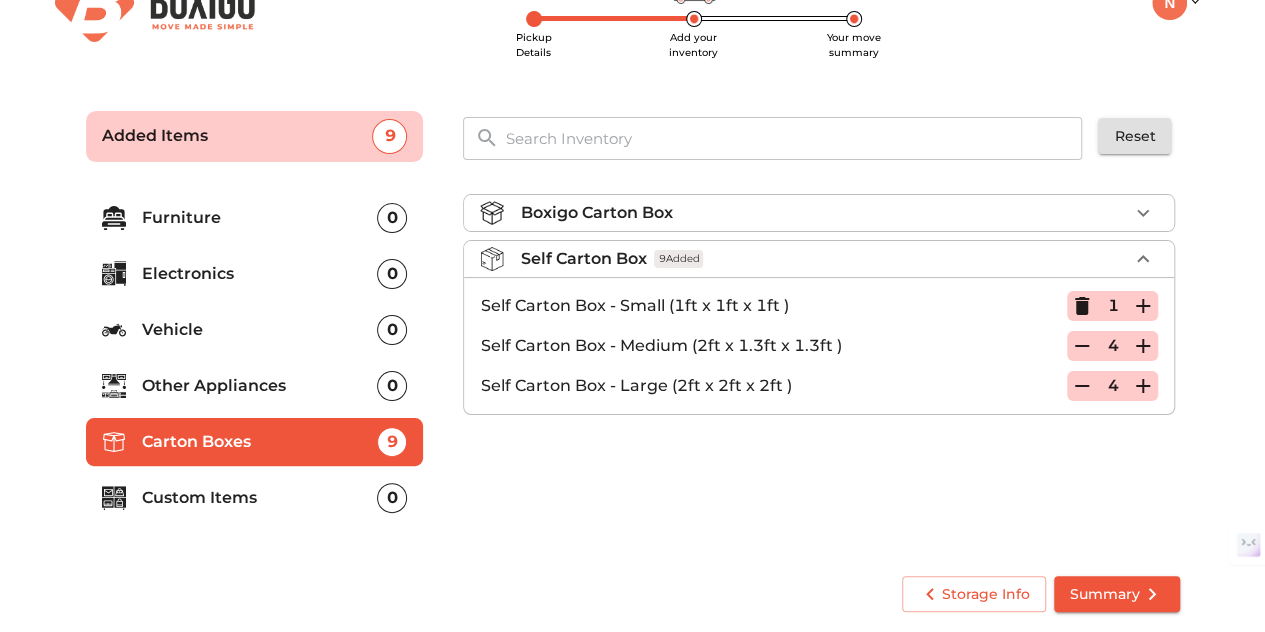 click 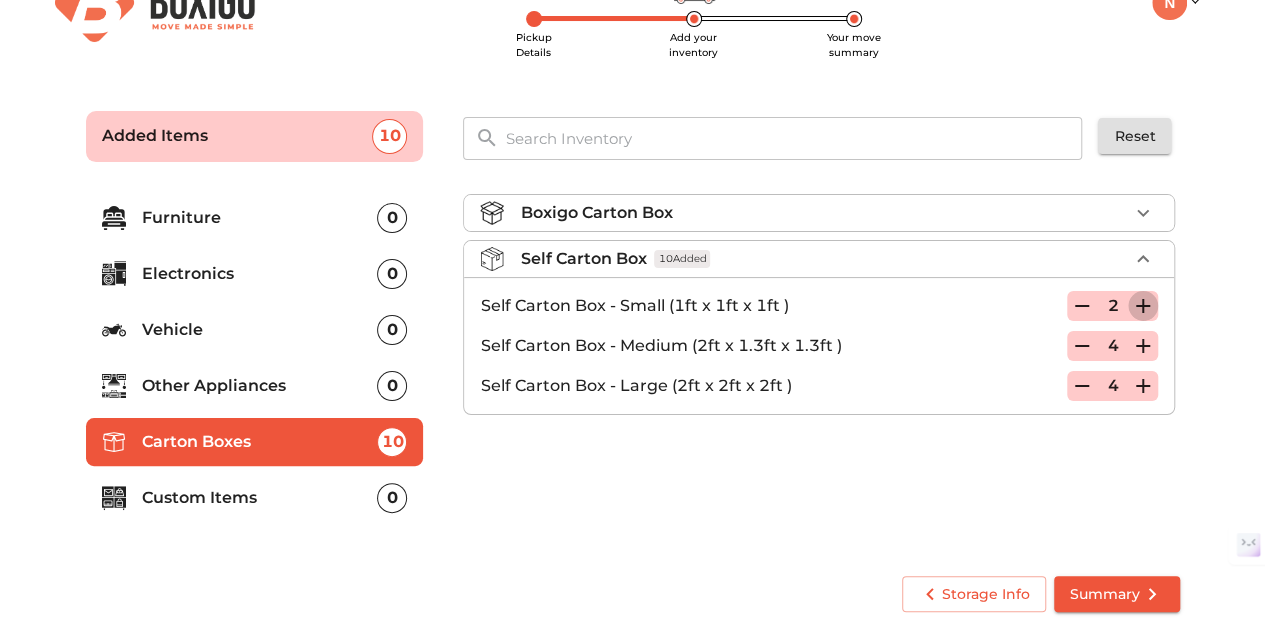 click 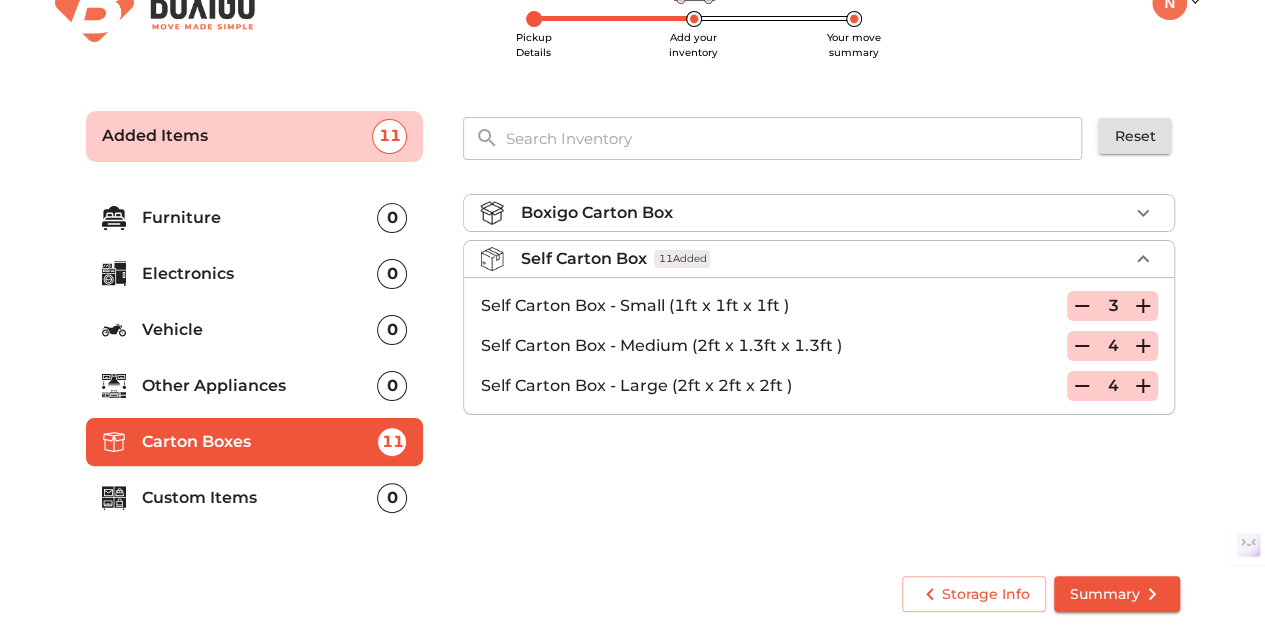 click 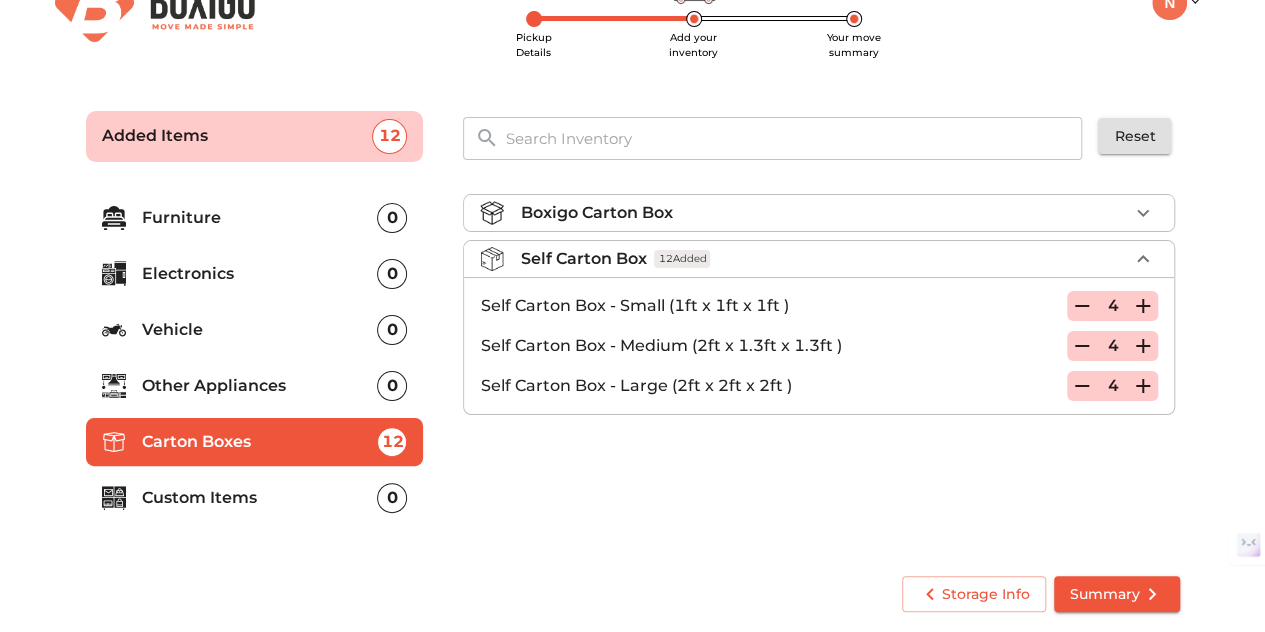 scroll, scrollTop: 0, scrollLeft: 0, axis: both 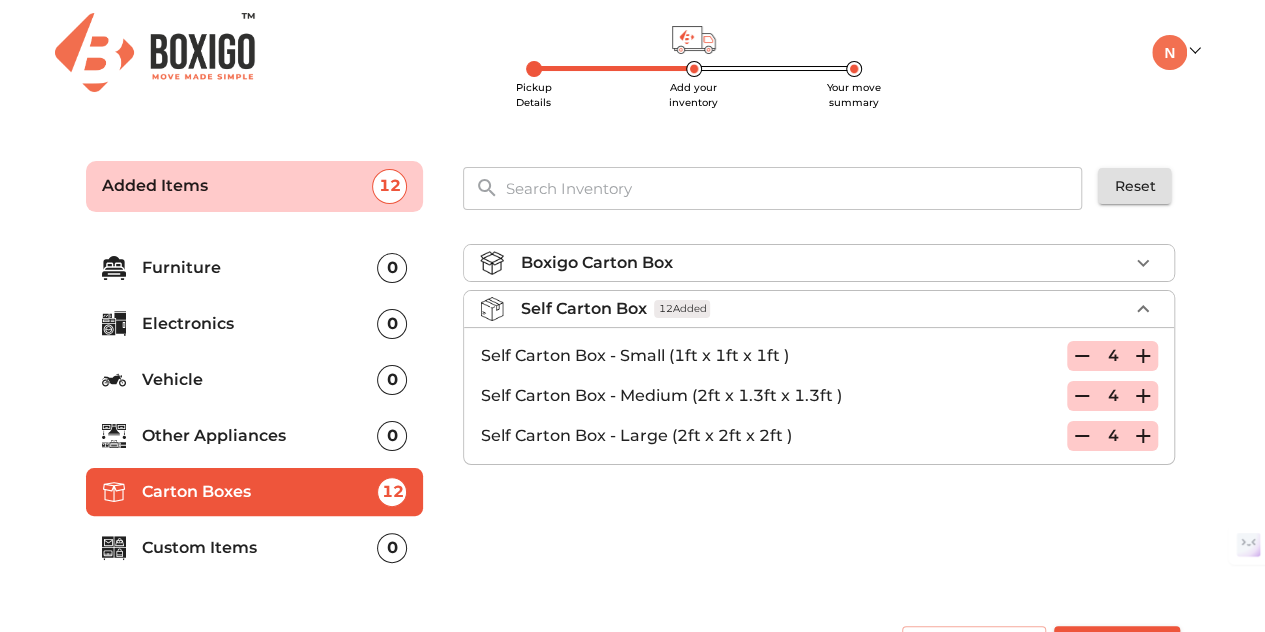 click on "Furniture" at bounding box center [260, 268] 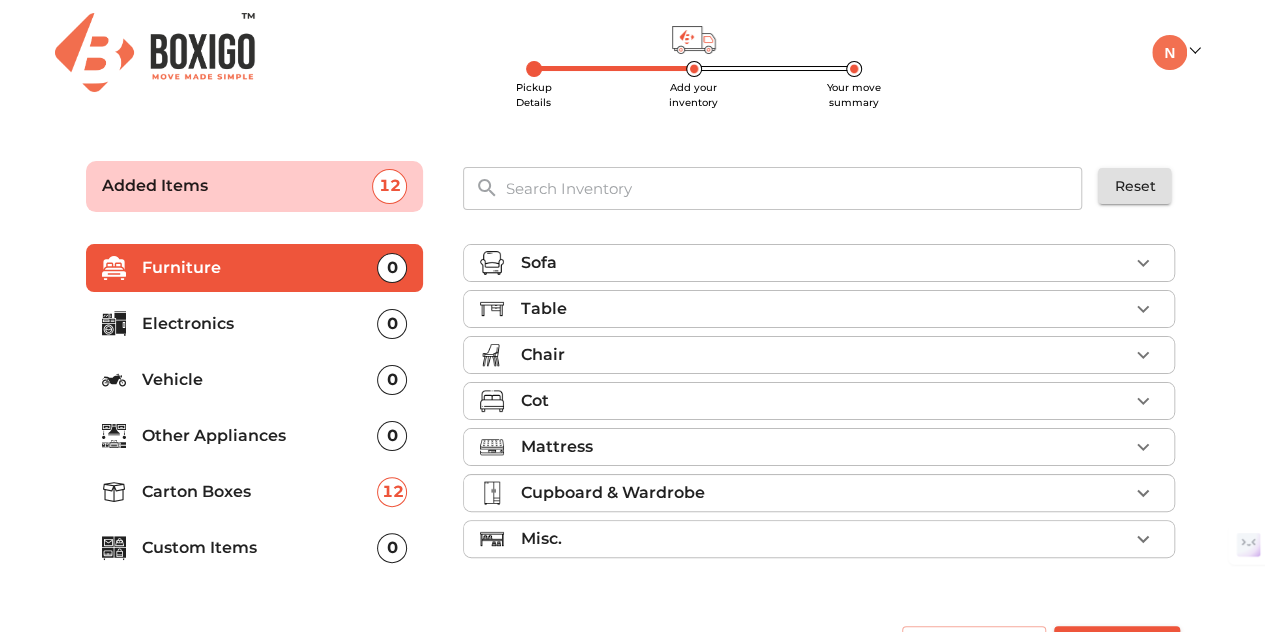 scroll, scrollTop: 50, scrollLeft: 0, axis: vertical 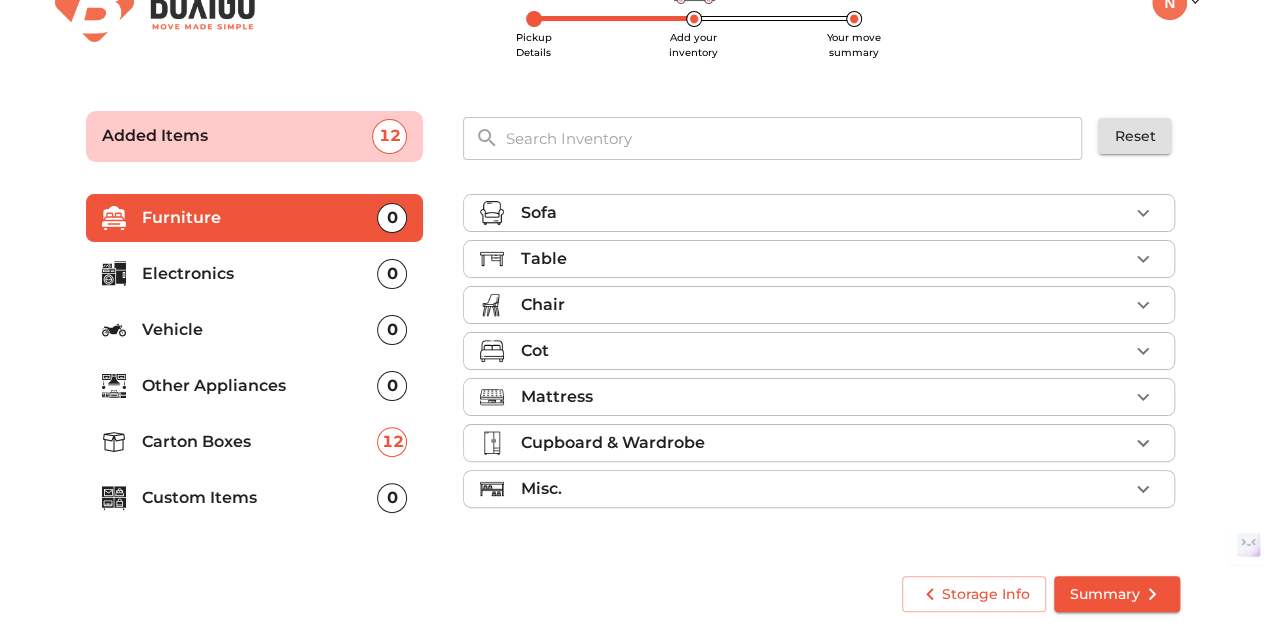 drag, startPoint x: 606, startPoint y: 303, endPoint x: 967, endPoint y: 283, distance: 361.5536 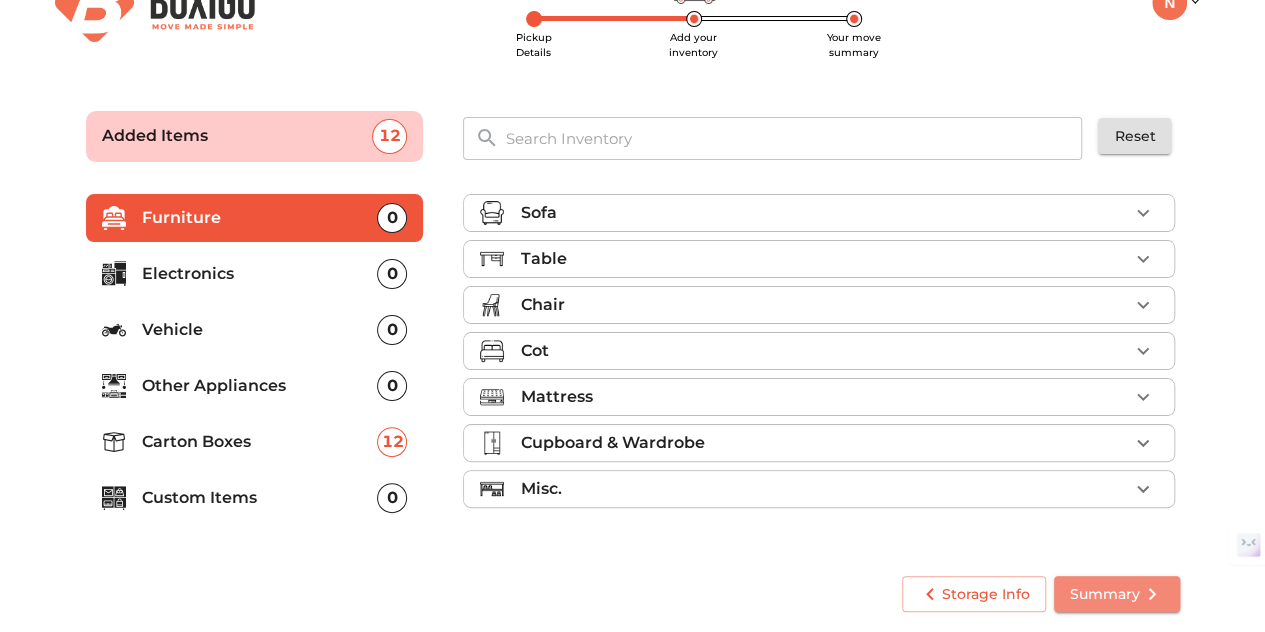 click on "Summary" at bounding box center [1117, 594] 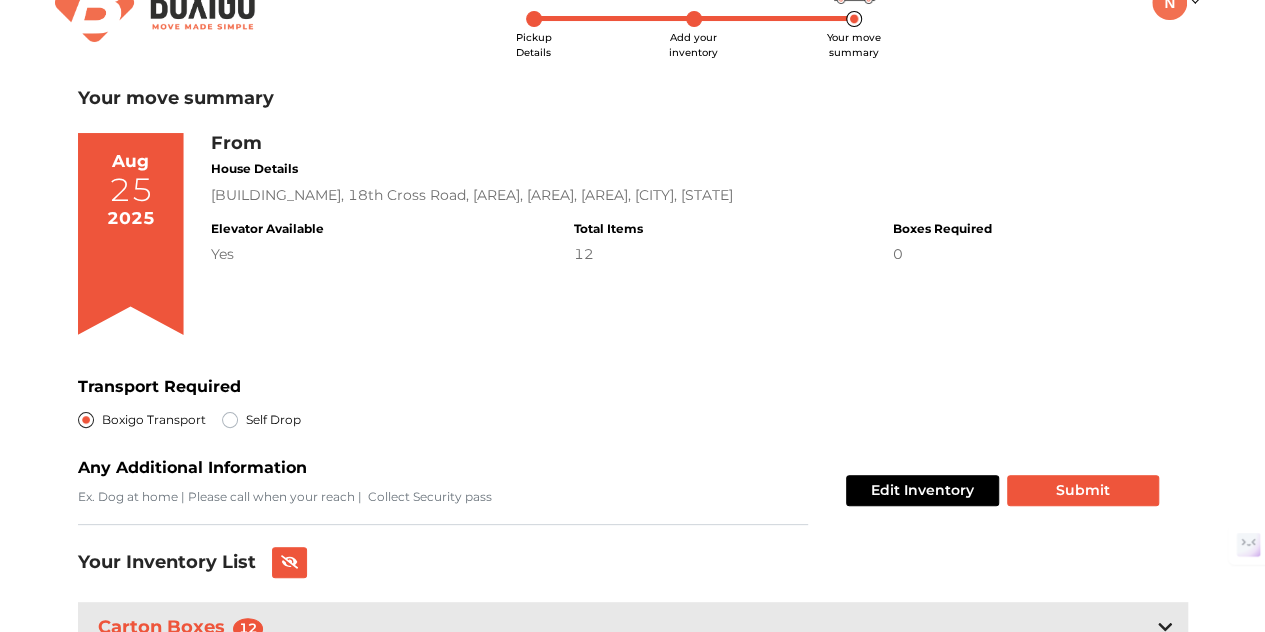 scroll, scrollTop: 143, scrollLeft: 0, axis: vertical 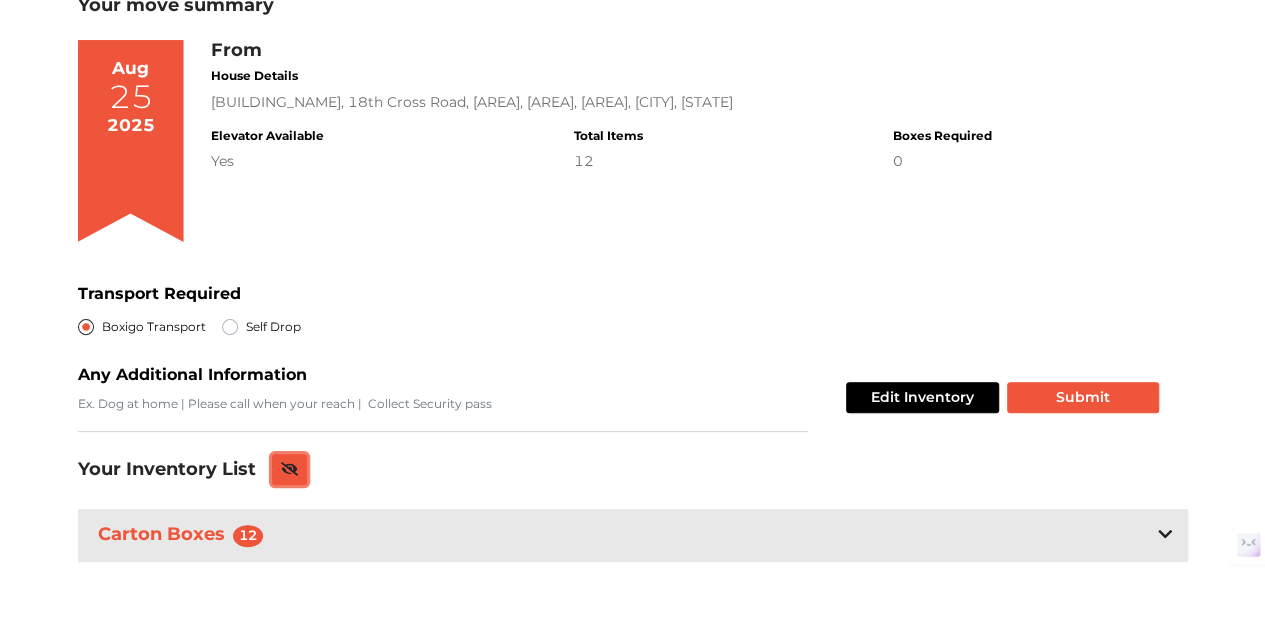 click at bounding box center (290, 469) 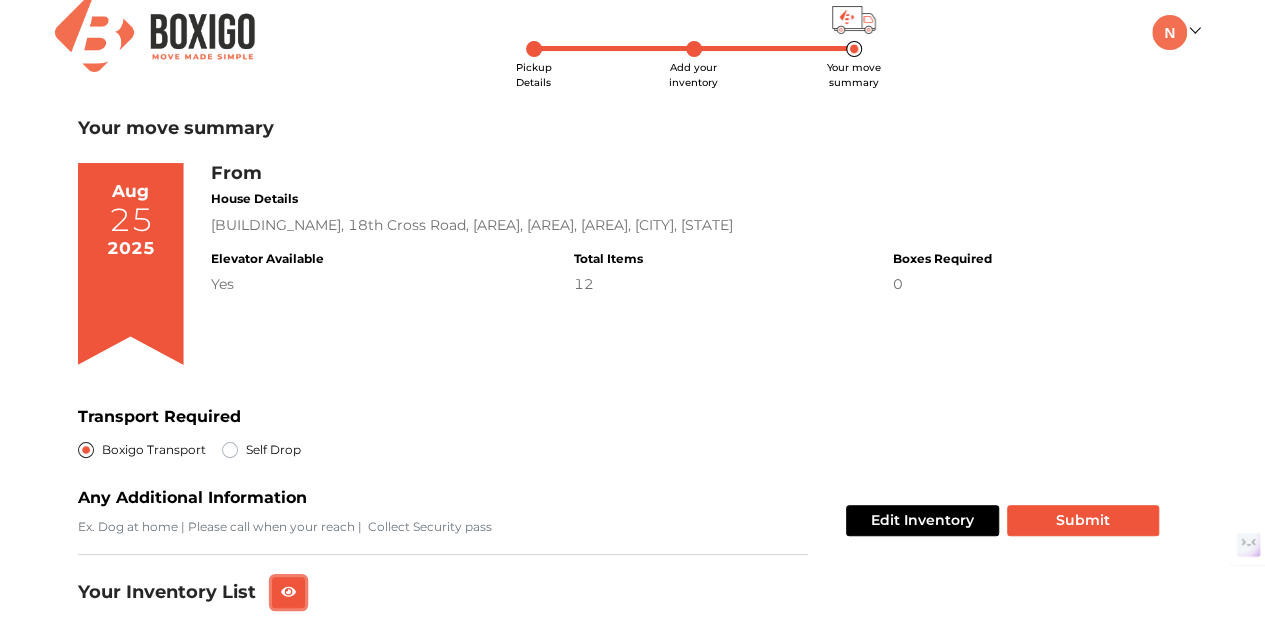 scroll, scrollTop: 0, scrollLeft: 0, axis: both 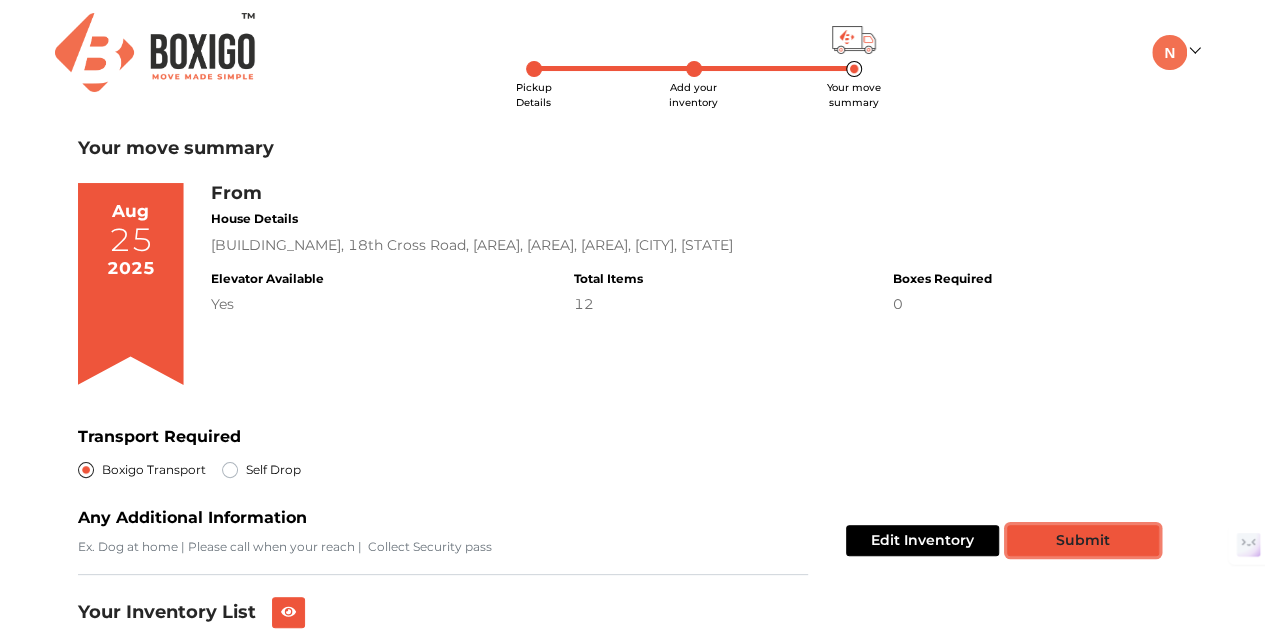 click on "Submit" at bounding box center [1083, 540] 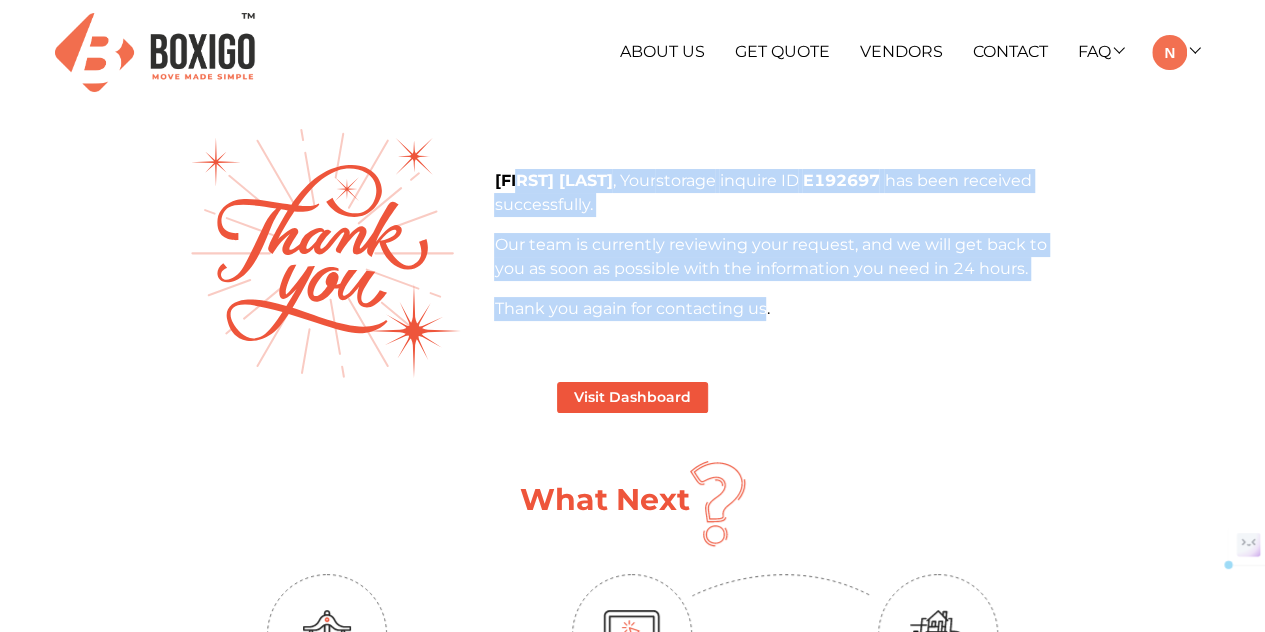 drag, startPoint x: 519, startPoint y: 129, endPoint x: 766, endPoint y: 321, distance: 312.84662 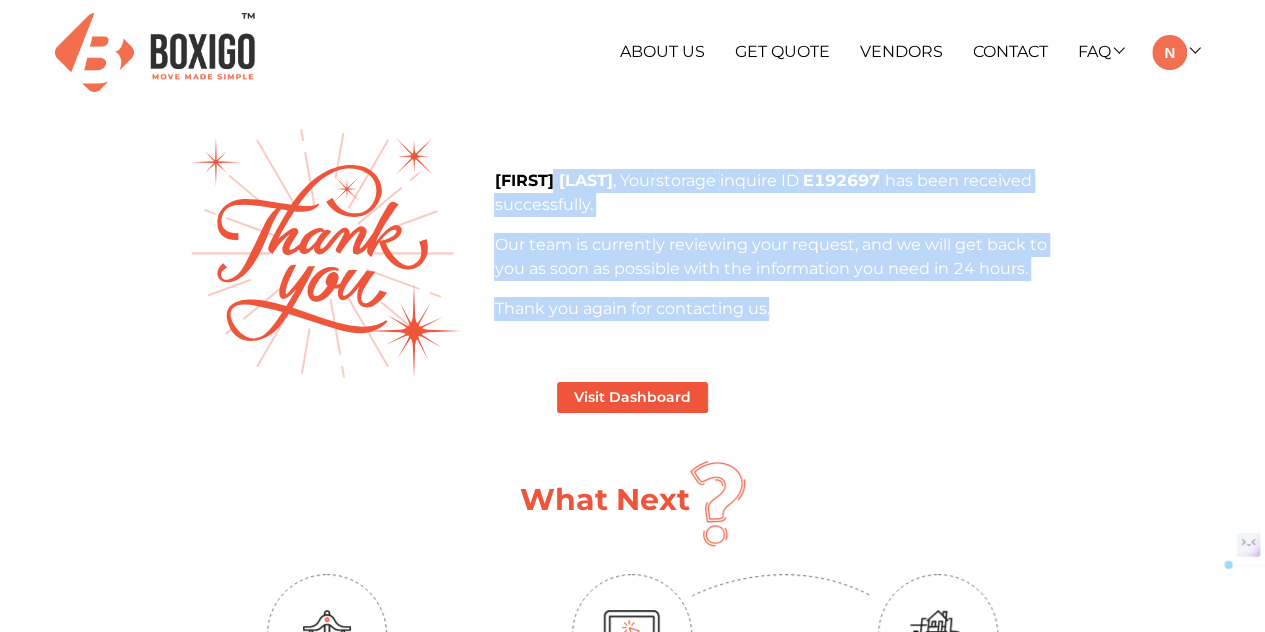 drag, startPoint x: 766, startPoint y: 321, endPoint x: 564, endPoint y: 129, distance: 278.6898 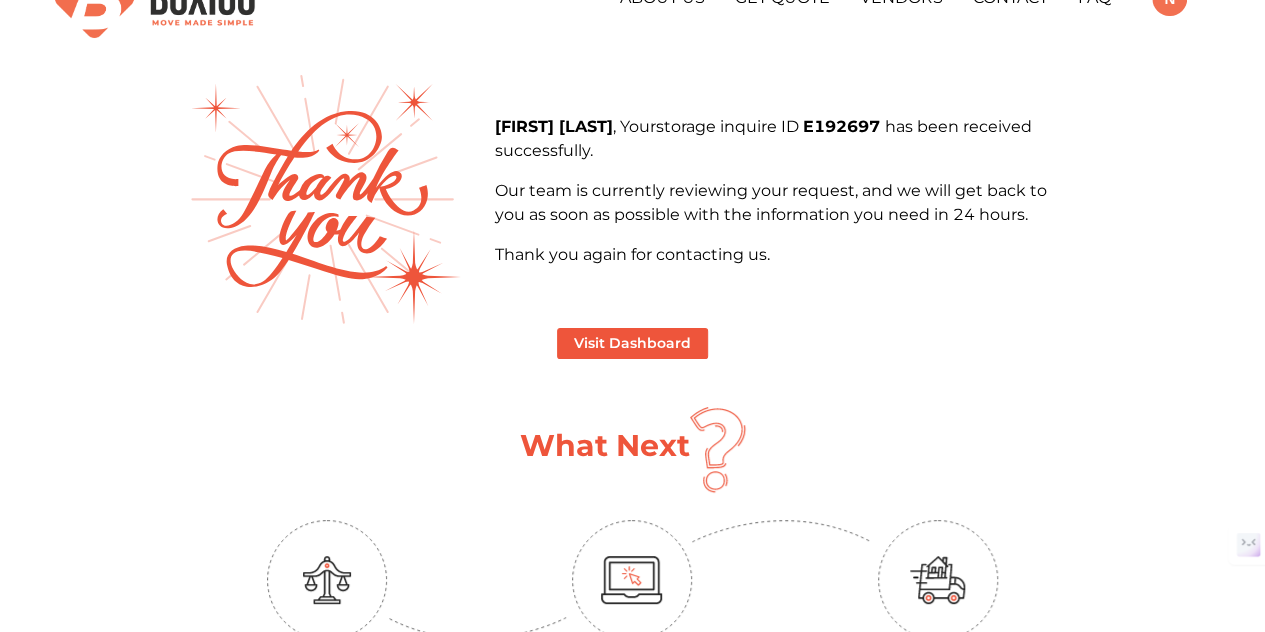 scroll, scrollTop: 0, scrollLeft: 0, axis: both 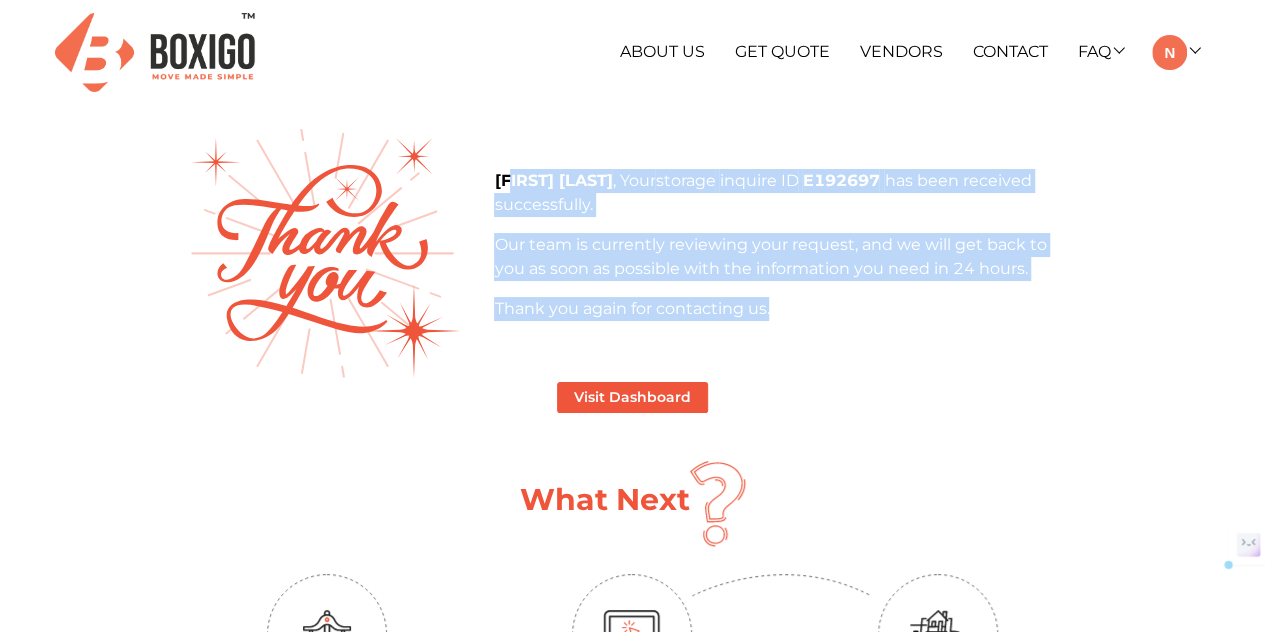 drag, startPoint x: 514, startPoint y: 156, endPoint x: 811, endPoint y: 317, distance: 337.83133 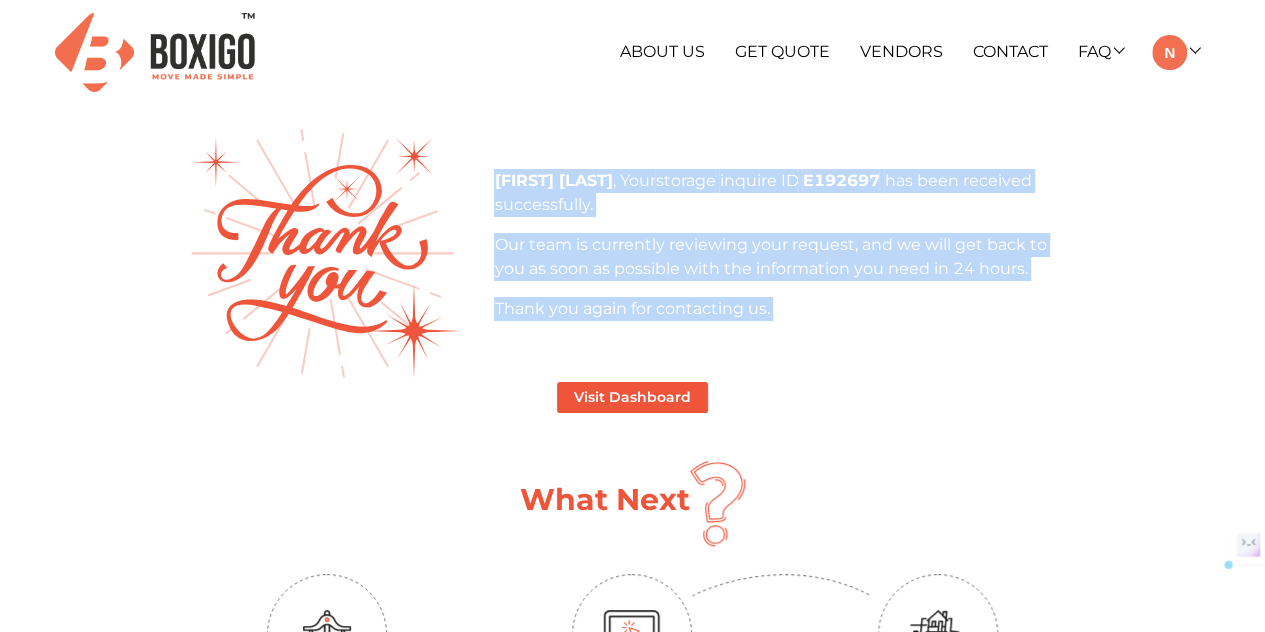 drag, startPoint x: 811, startPoint y: 317, endPoint x: 514, endPoint y: 145, distance: 343.20984 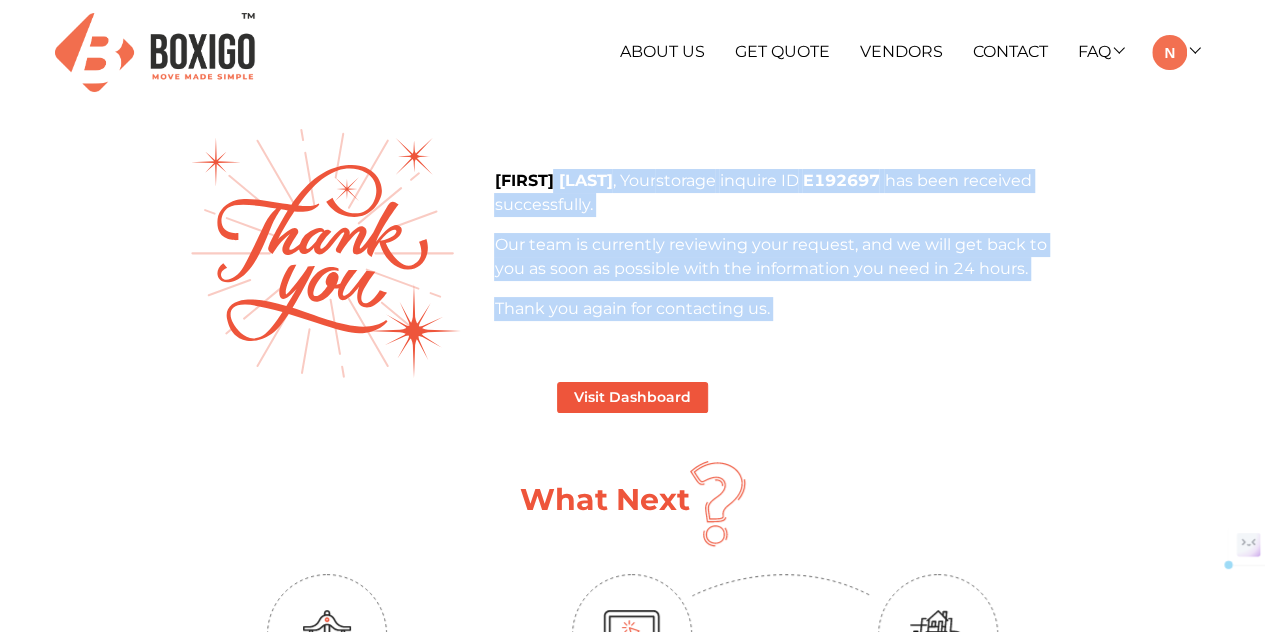 drag, startPoint x: 849, startPoint y: 333, endPoint x: 542, endPoint y: 128, distance: 369.15308 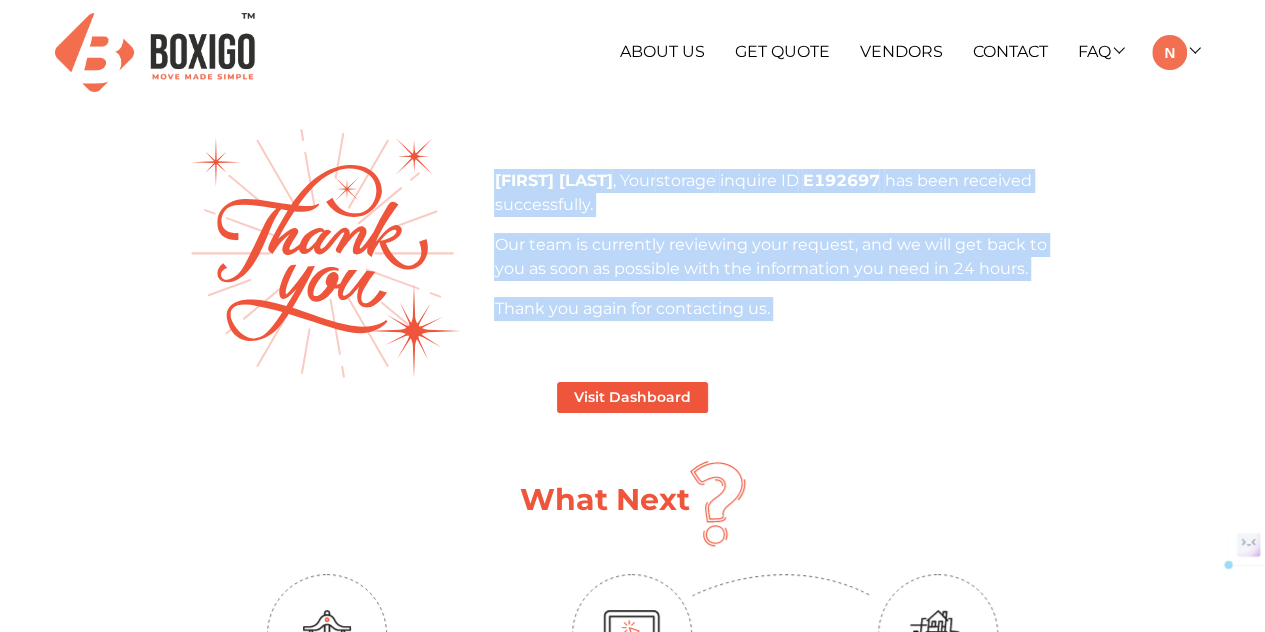 click on "Nikket Mesiliy , Your  storage    inquire ID     E192697    has been received successfully. Our team is currently reviewing your request, and we will get back to you as soon as possible with the information you need in 24 hours. Thank you again for contacting us." at bounding box center [633, 253] 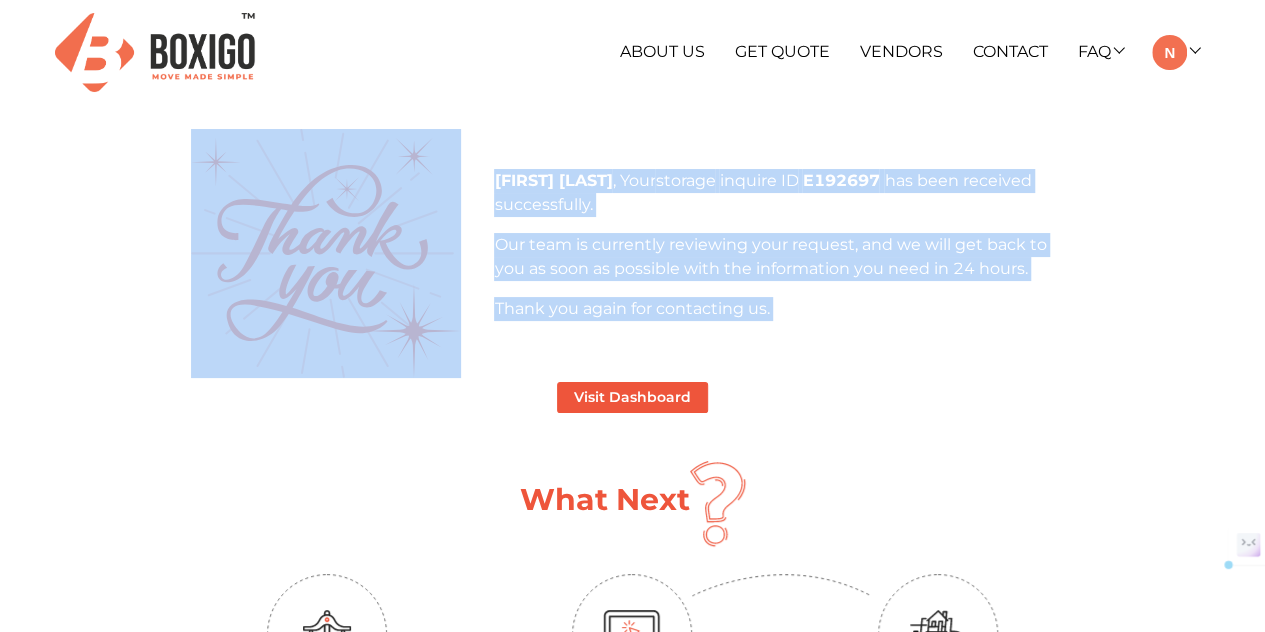drag, startPoint x: 784, startPoint y: 308, endPoint x: 474, endPoint y: 154, distance: 346.14447 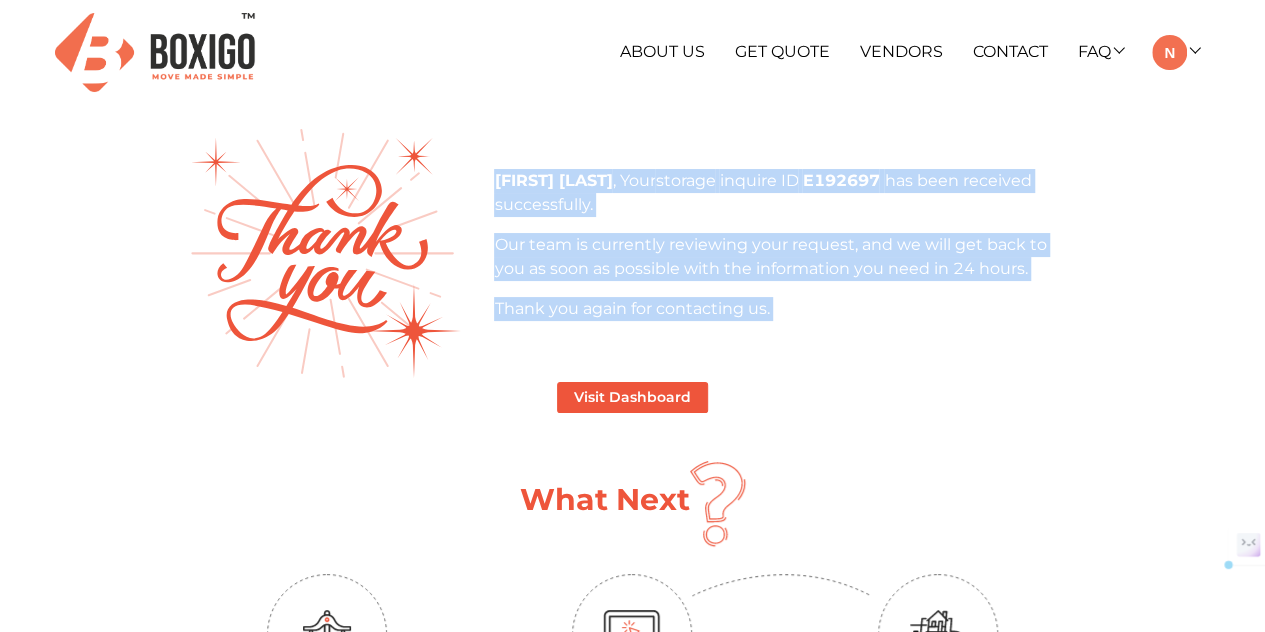 drag, startPoint x: 806, startPoint y: 304, endPoint x: 523, endPoint y: 143, distance: 325.59177 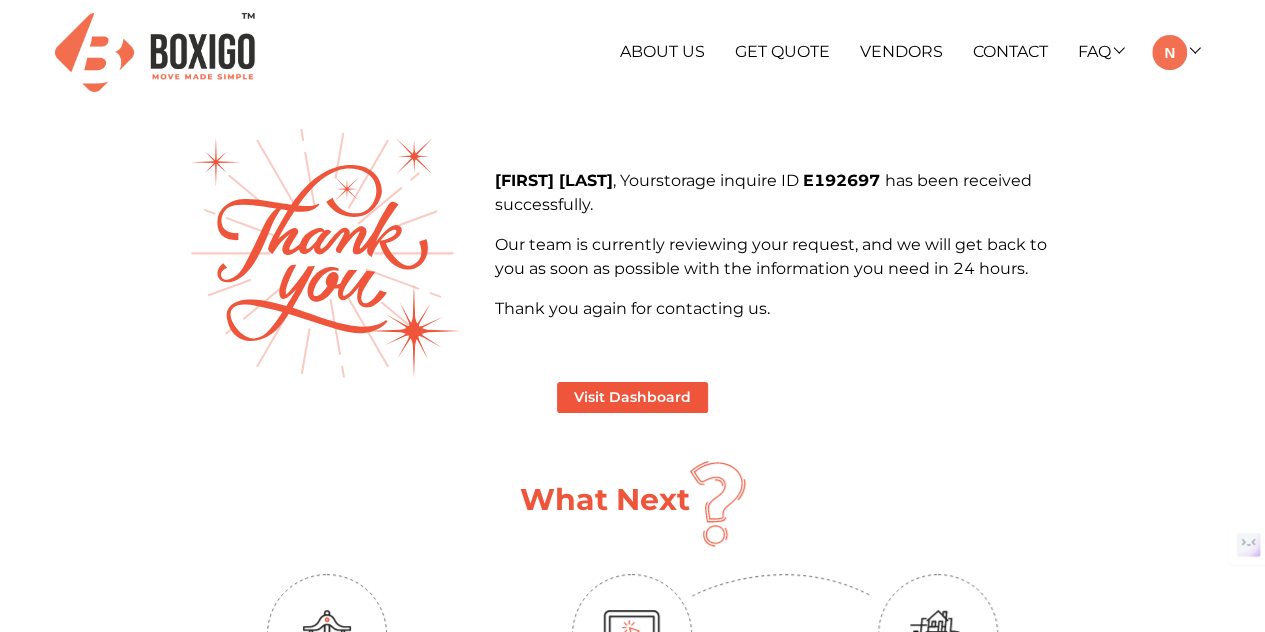 click on "+91 88844 48117       RELOCATION         STORAGE SPACE       About Us Get Quote Vendors Contact FAQ Customer FAQ Vendor FAQ My Moves My Profile Make Estimate LOGOUT   +91 88844 48117   Nikket Mesiliy , Your  storage    inquire ID     E192697    has been received successfully. Our team is currently reviewing your request, and we will get back to you as soon as possible with the information you need in 24 hours. Thank you again for contacting us. Visit Dashboard What Next Compare Book Move Home About Us Get a Quote Vendors Contact Vendor Login Customer Login  Address  No. 26/10, 6th Cross, Ramanna Compound, Mangammanapalya, Bommanahalli, HSR Layout, Bengaluru, Karnataka - 560068  Mail Us At  support@boxigo.in  Call Us At  +91 88844 48117    Quick Links  Customer FAQ Vendor FAQ Refund Policy   Vendor Terms and Conditions Customer Terms and Conditions Blog Sitemap  contact   about us   vendors   Other Verticals  Relocation Storage Space     Packers and Movers House shifting Corporate shifting Vehicle Shifting" at bounding box center [632, 691] 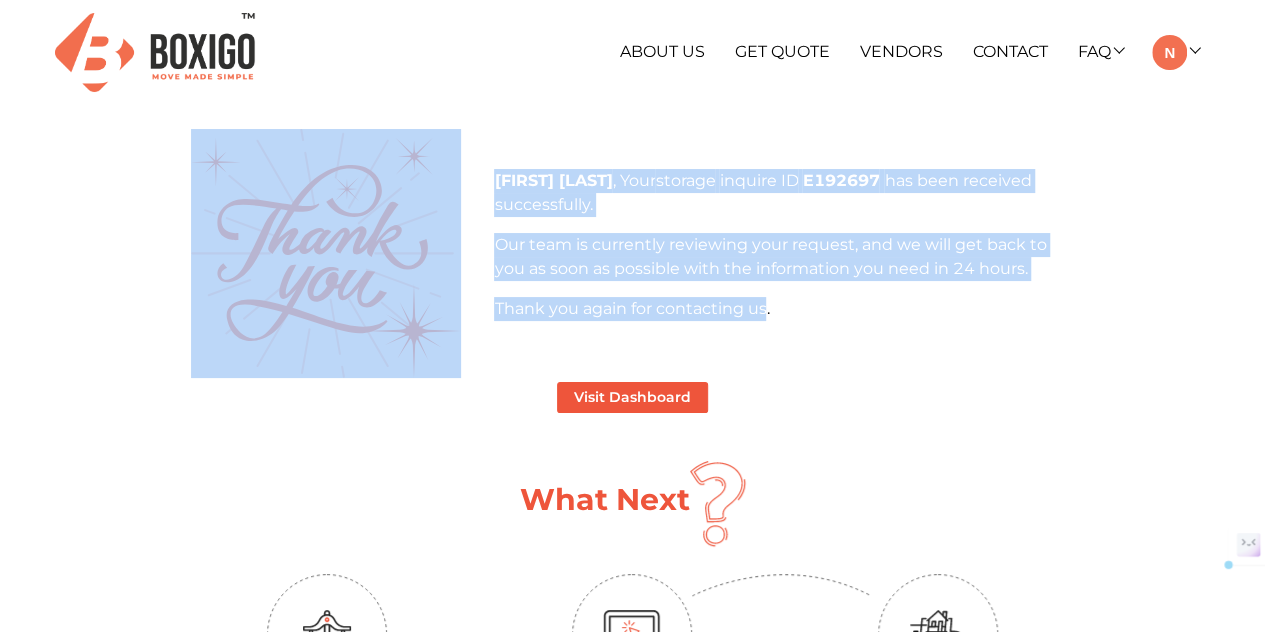 drag, startPoint x: 517, startPoint y: 127, endPoint x: 774, endPoint y: 314, distance: 317.83328 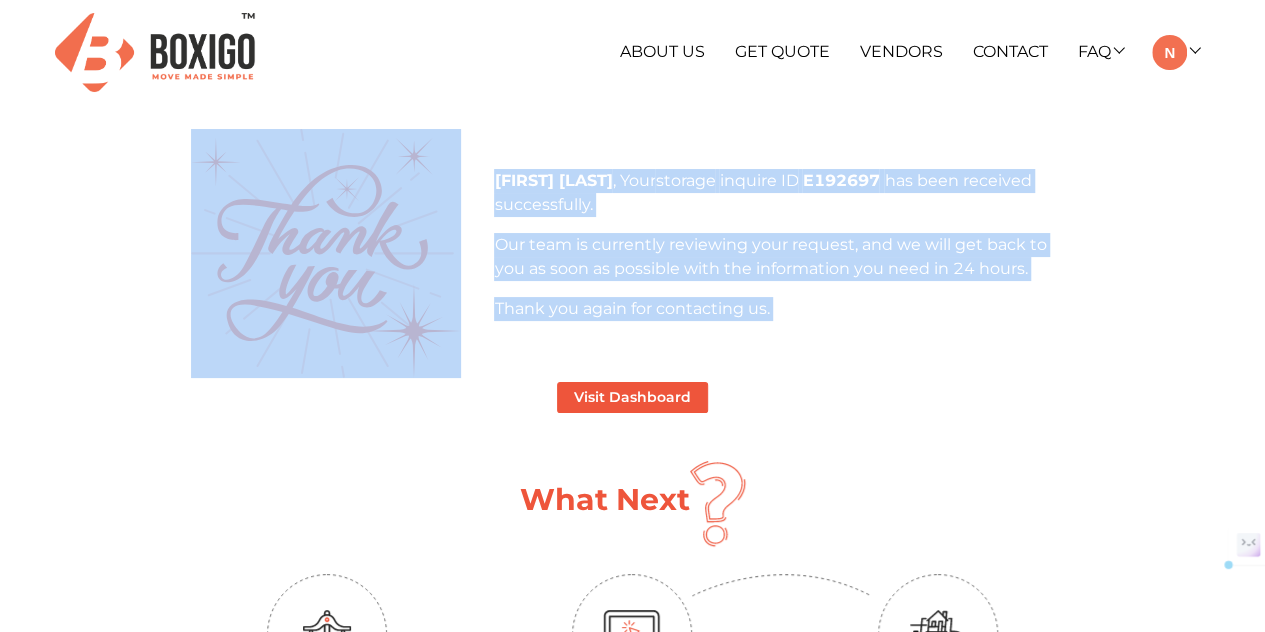 click on "Thank you again for contacting us." at bounding box center (785, 309) 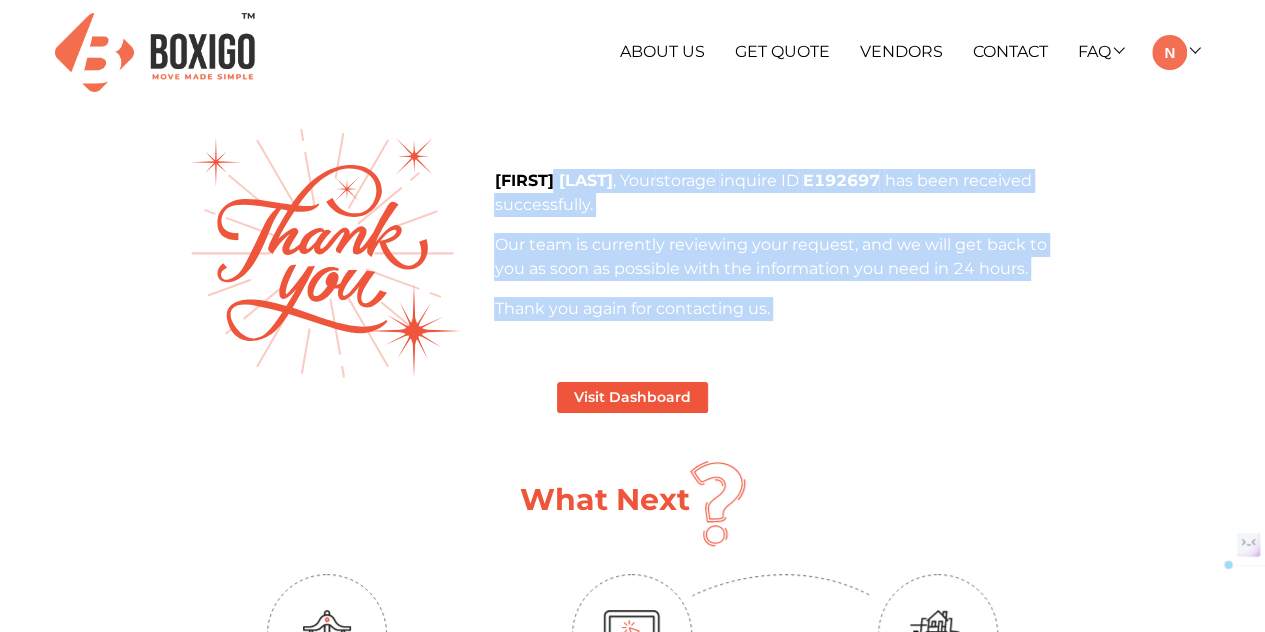 drag, startPoint x: 774, startPoint y: 314, endPoint x: 551, endPoint y: 149, distance: 277.40585 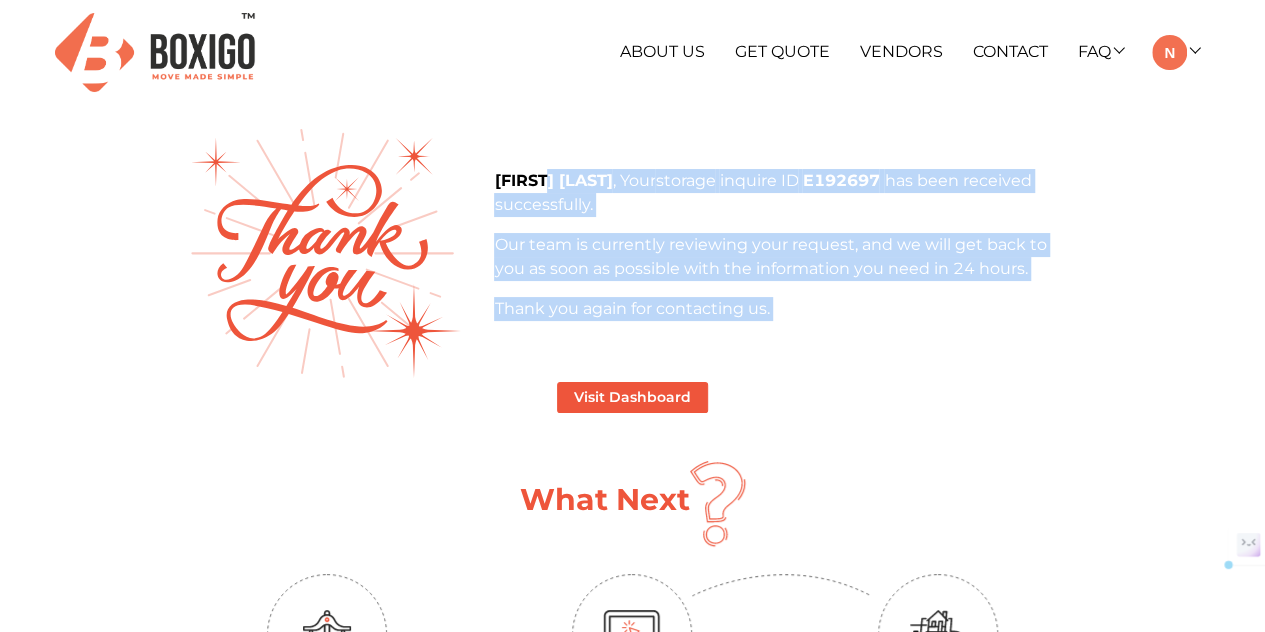 click on "Nikket Mesiliy , Your  storage    inquire ID     E192697    has been received successfully. Our team is currently reviewing your request, and we will get back to you as soon as possible with the information you need in 24 hours. Thank you again for contacting us." at bounding box center (633, 253) 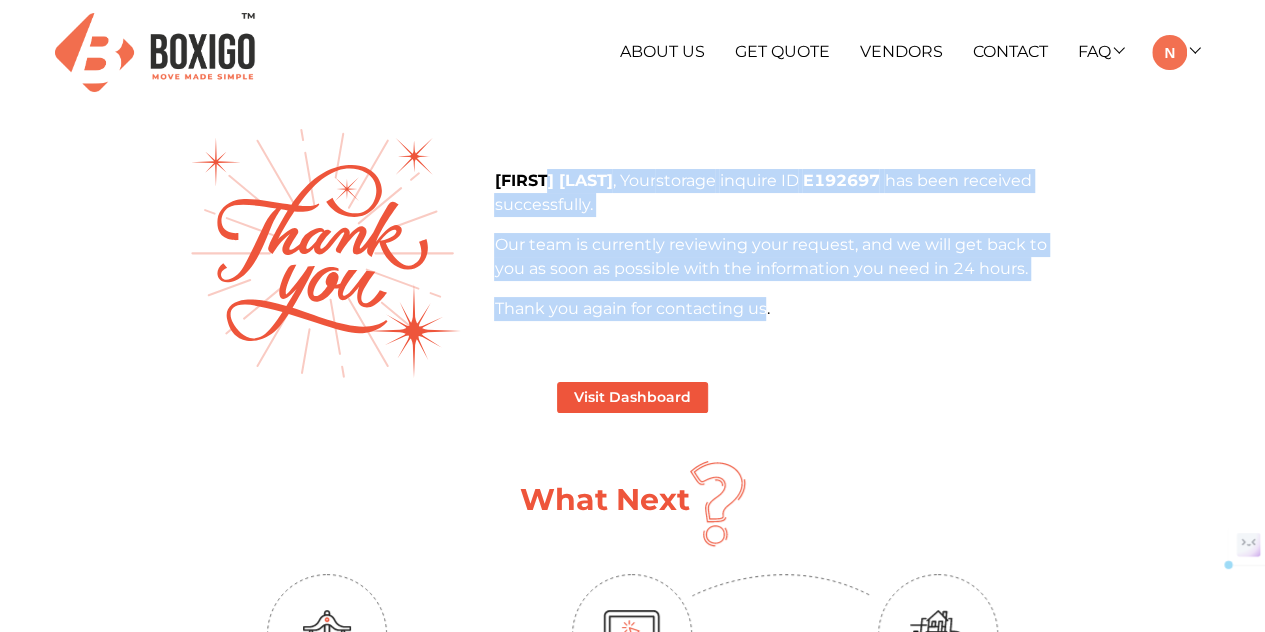 drag, startPoint x: 551, startPoint y: 149, endPoint x: 768, endPoint y: 294, distance: 260.9866 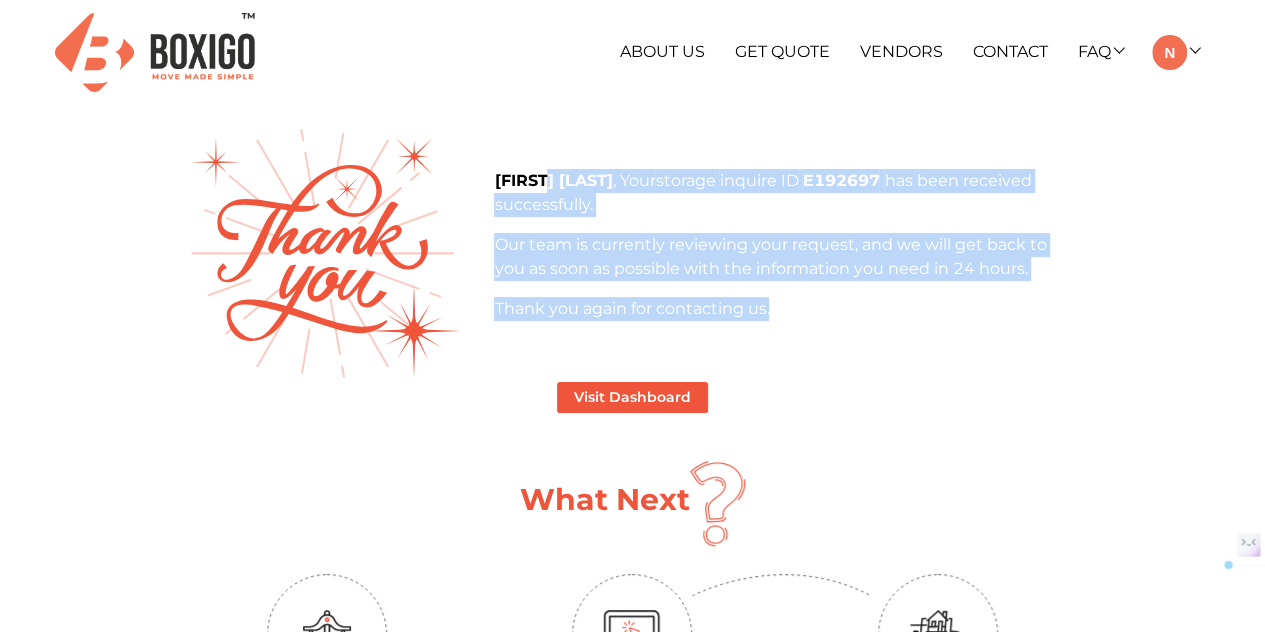 click on "Nikket Mesiliy , Your  storage    inquire ID     E192697    has been received successfully. Our team is currently reviewing your request, and we will get back to you as soon as possible with the information you need in 24 hours. Thank you again for contacting us." at bounding box center [785, 245] 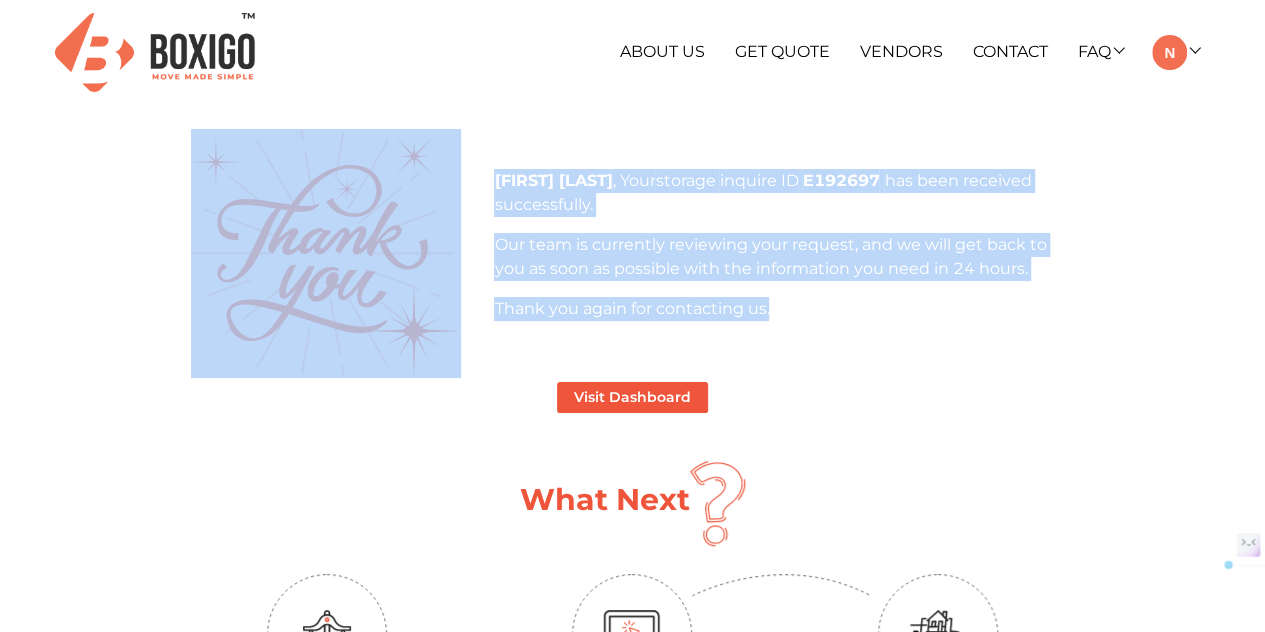 drag, startPoint x: 768, startPoint y: 294, endPoint x: 460, endPoint y: 143, distance: 343.02332 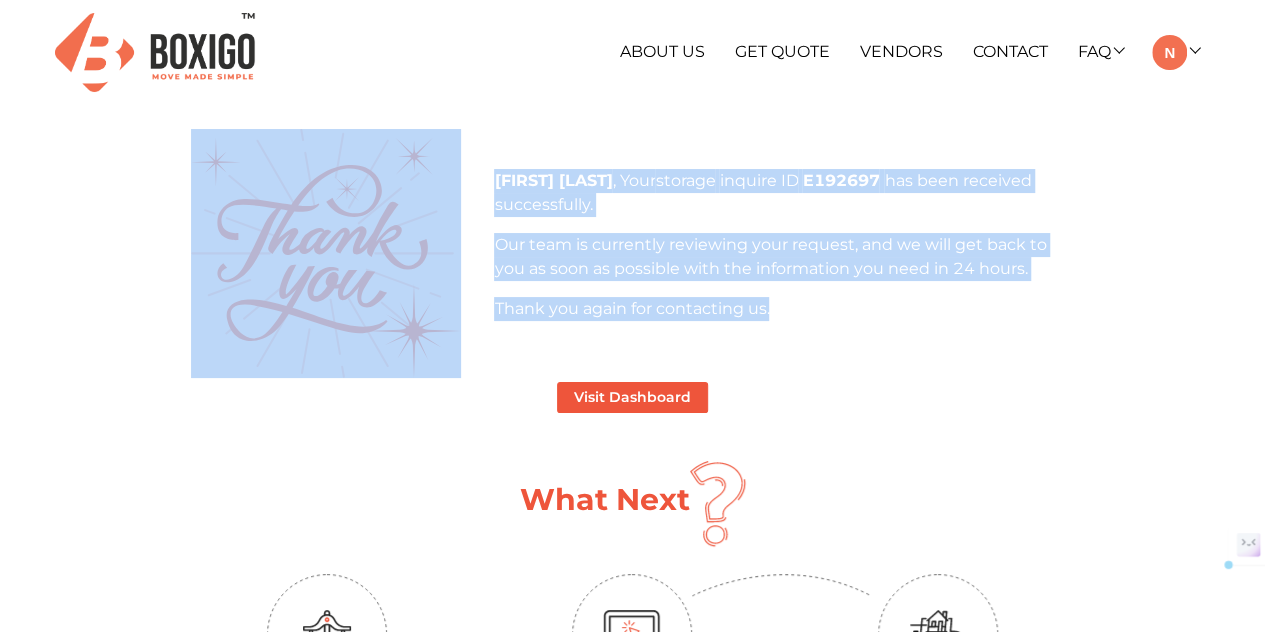 drag, startPoint x: 460, startPoint y: 143, endPoint x: 772, endPoint y: 274, distance: 338.38586 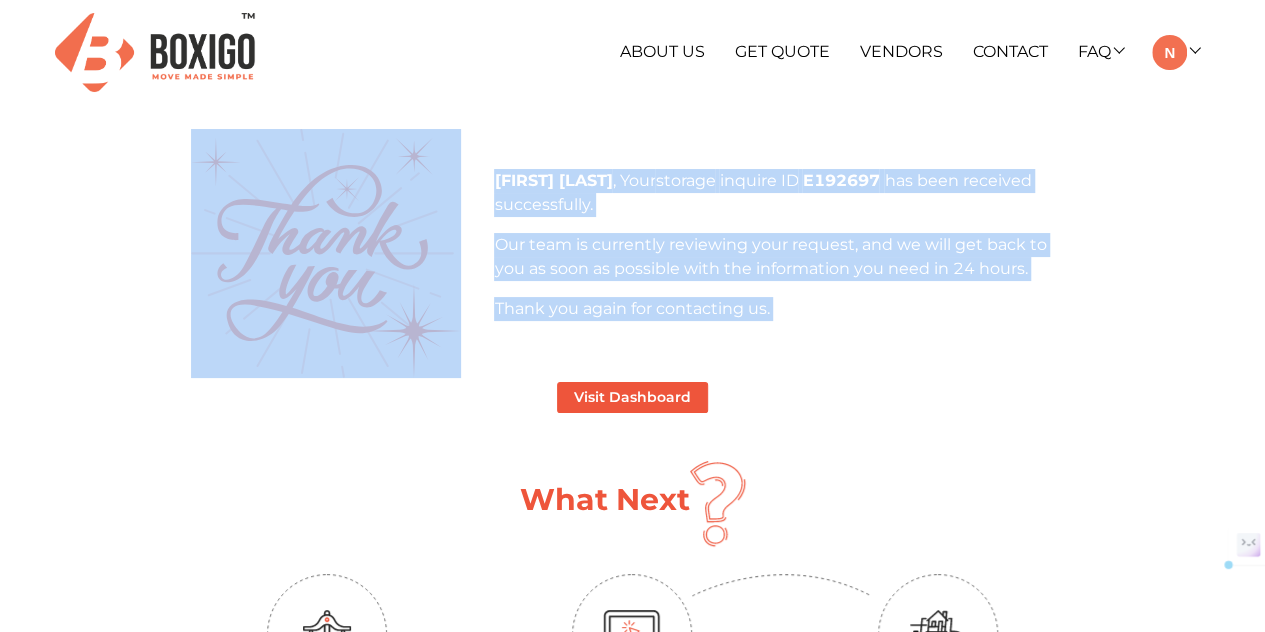 drag, startPoint x: 512, startPoint y: 132, endPoint x: 770, endPoint y: 309, distance: 312.87857 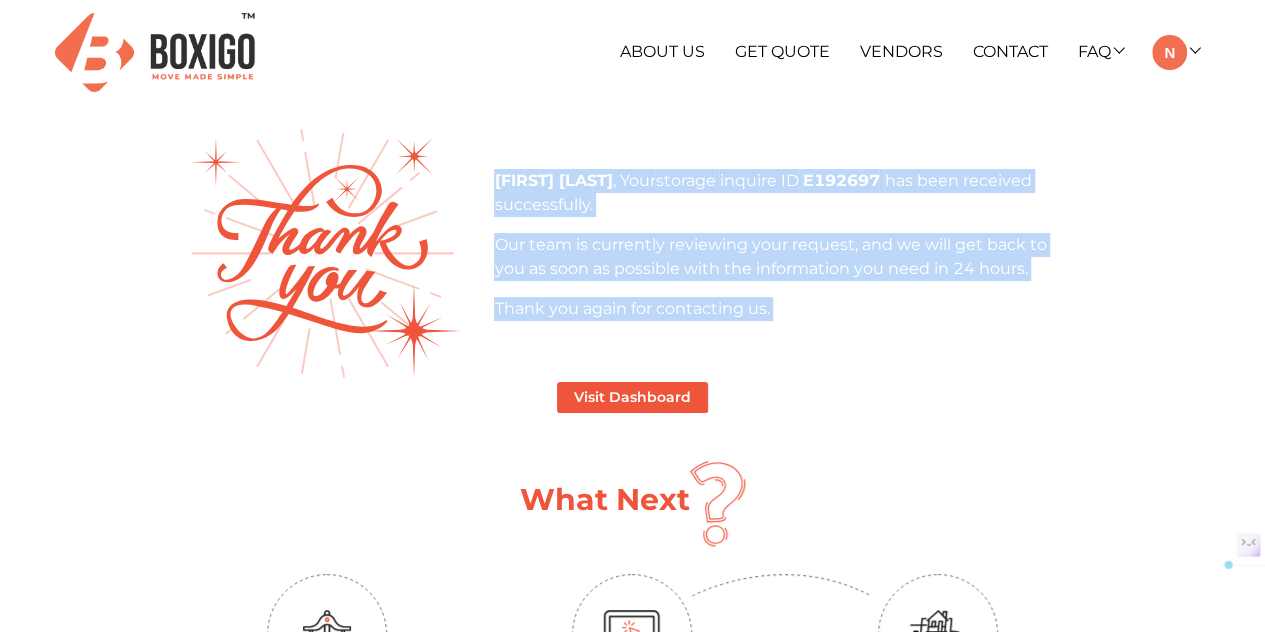 drag, startPoint x: 770, startPoint y: 309, endPoint x: 536, endPoint y: 139, distance: 289.23346 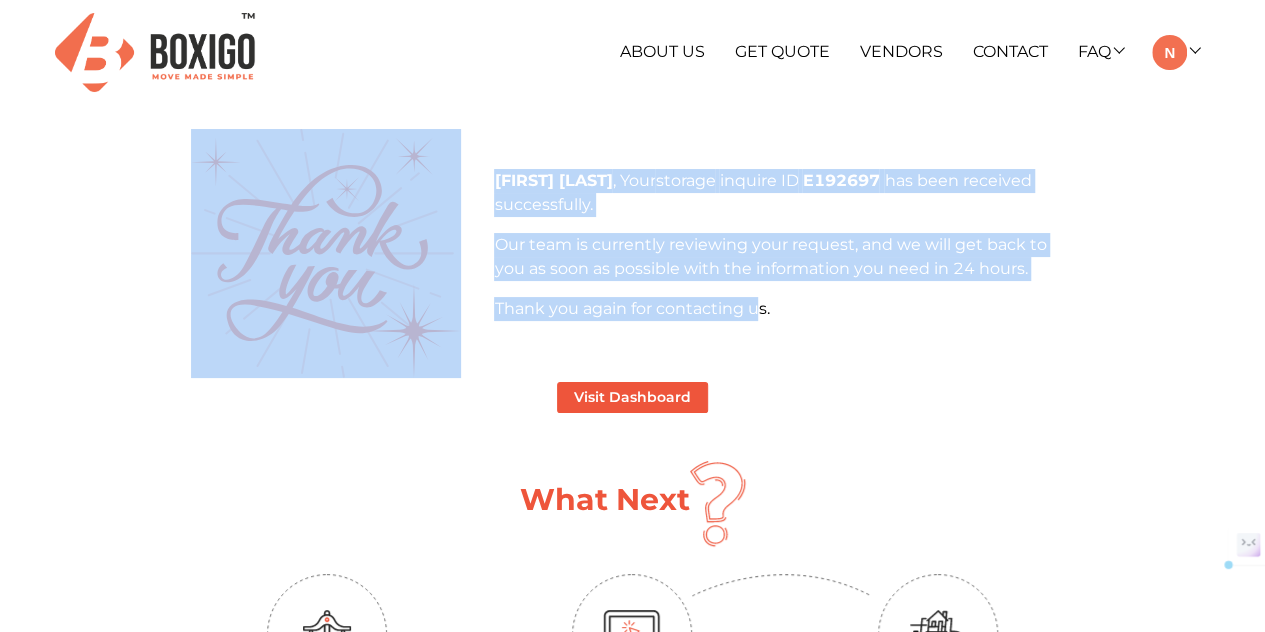 drag, startPoint x: 493, startPoint y: 151, endPoint x: 765, endPoint y: 315, distance: 317.61612 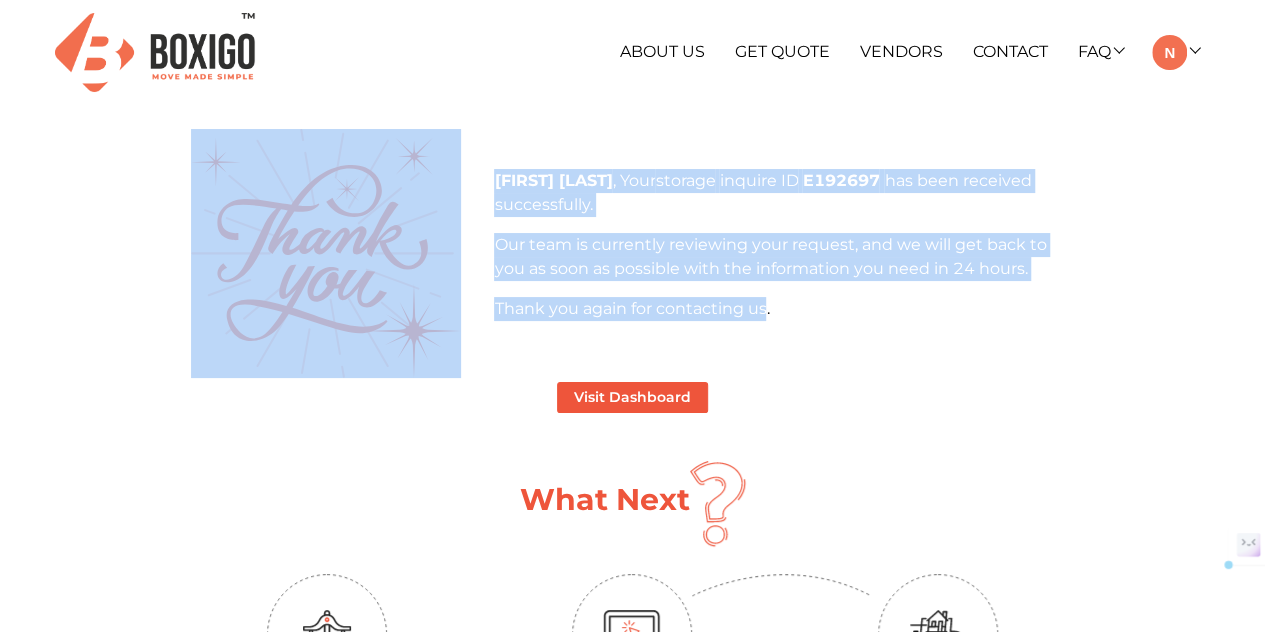click on "Thank you again for contacting us." at bounding box center (785, 309) 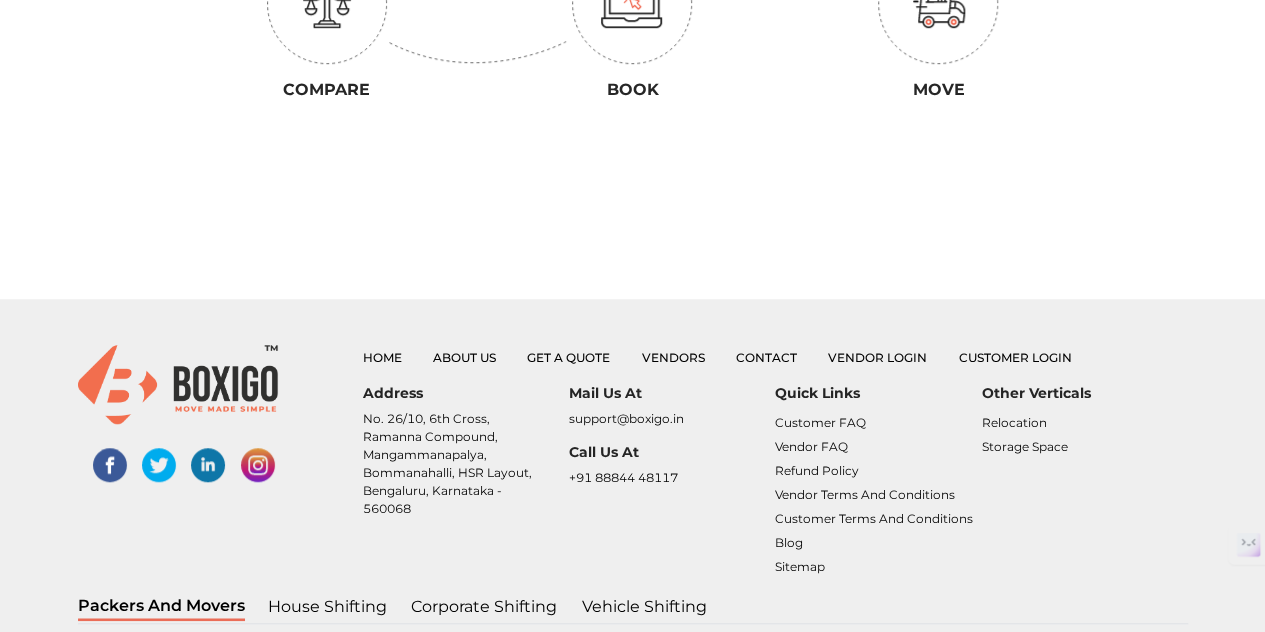 scroll, scrollTop: 749, scrollLeft: 0, axis: vertical 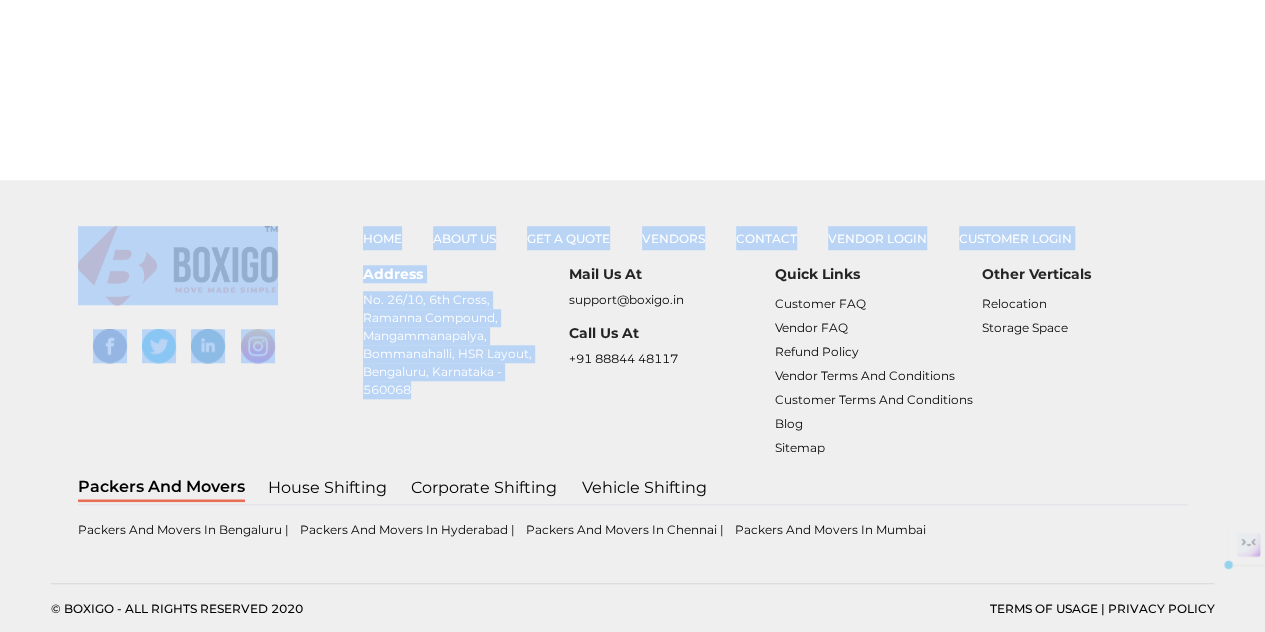 drag, startPoint x: 339, startPoint y: 227, endPoint x: 516, endPoint y: 448, distance: 283.14307 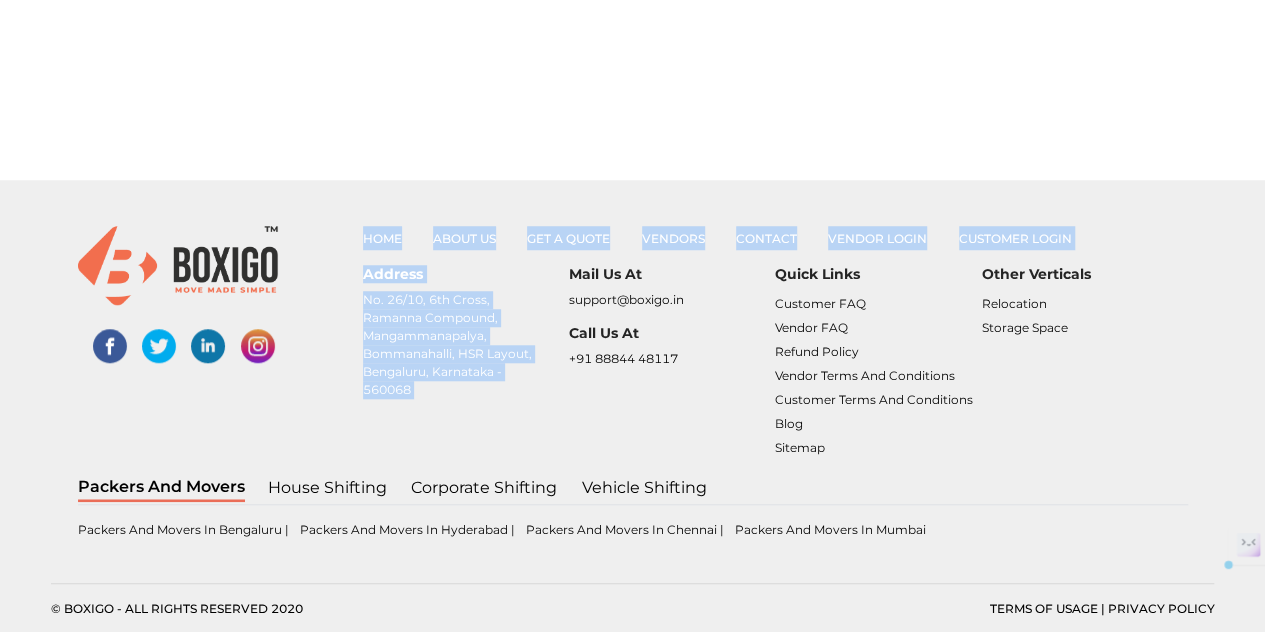 drag, startPoint x: 516, startPoint y: 448, endPoint x: 376, endPoint y: 202, distance: 283.0477 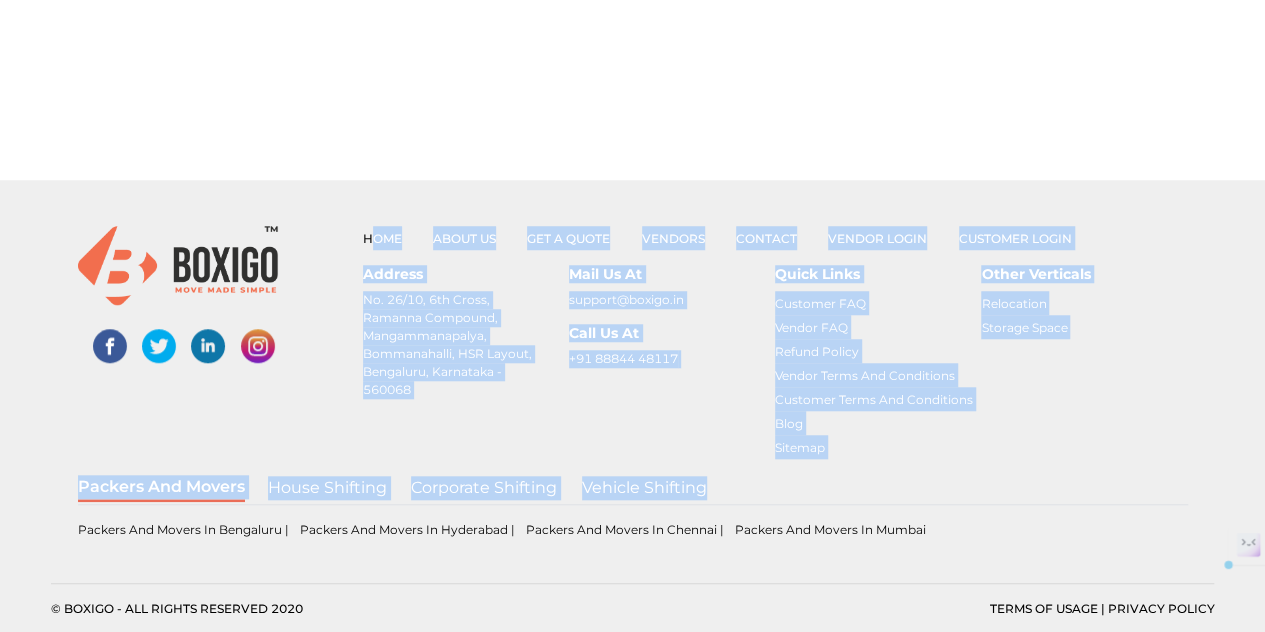 drag, startPoint x: 367, startPoint y: 201, endPoint x: 866, endPoint y: 489, distance: 576.14667 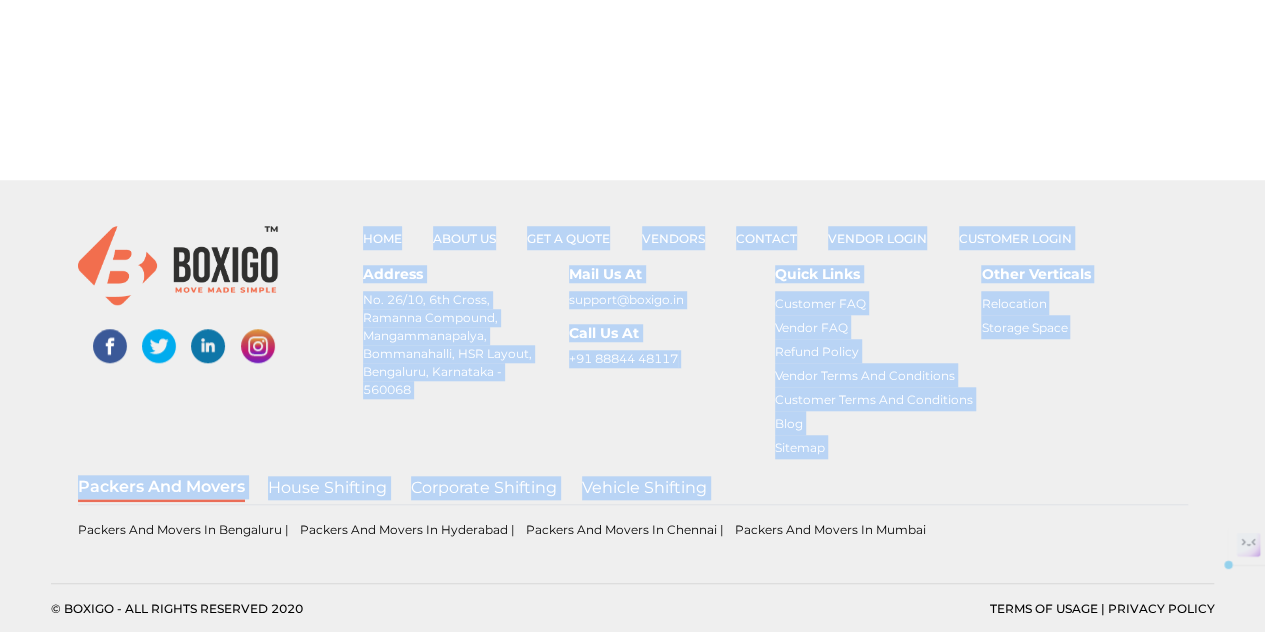 drag, startPoint x: 866, startPoint y: 489, endPoint x: 384, endPoint y: 213, distance: 555.42773 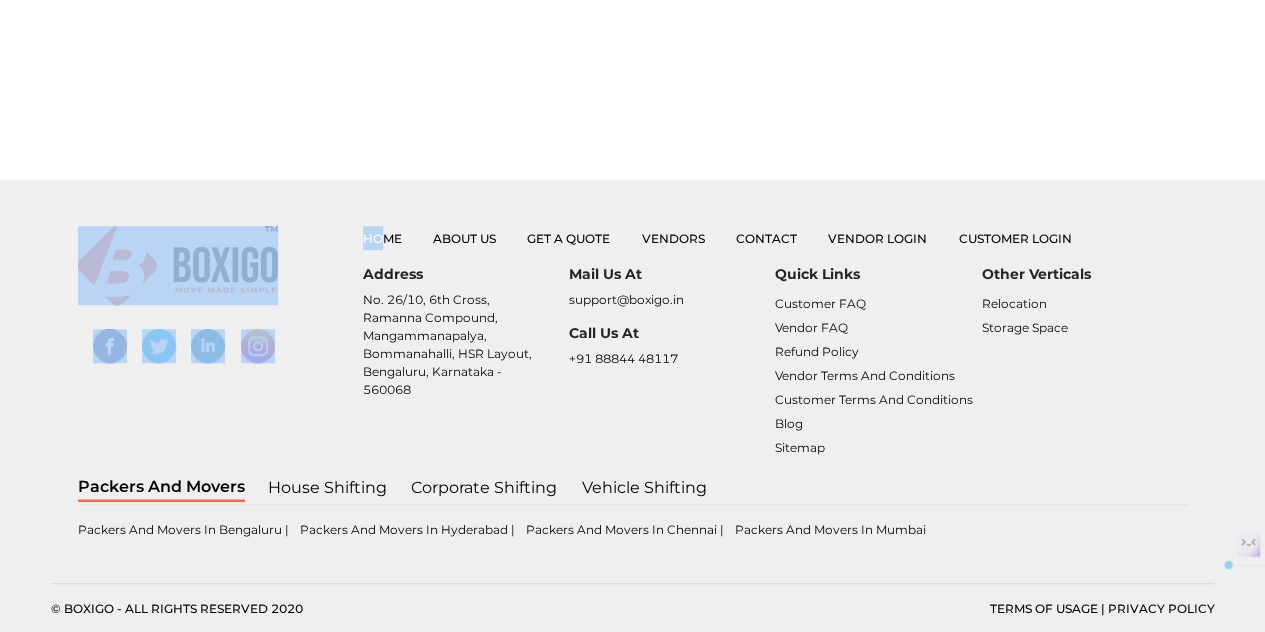 drag, startPoint x: 384, startPoint y: 213, endPoint x: 469, endPoint y: 179, distance: 91.5478 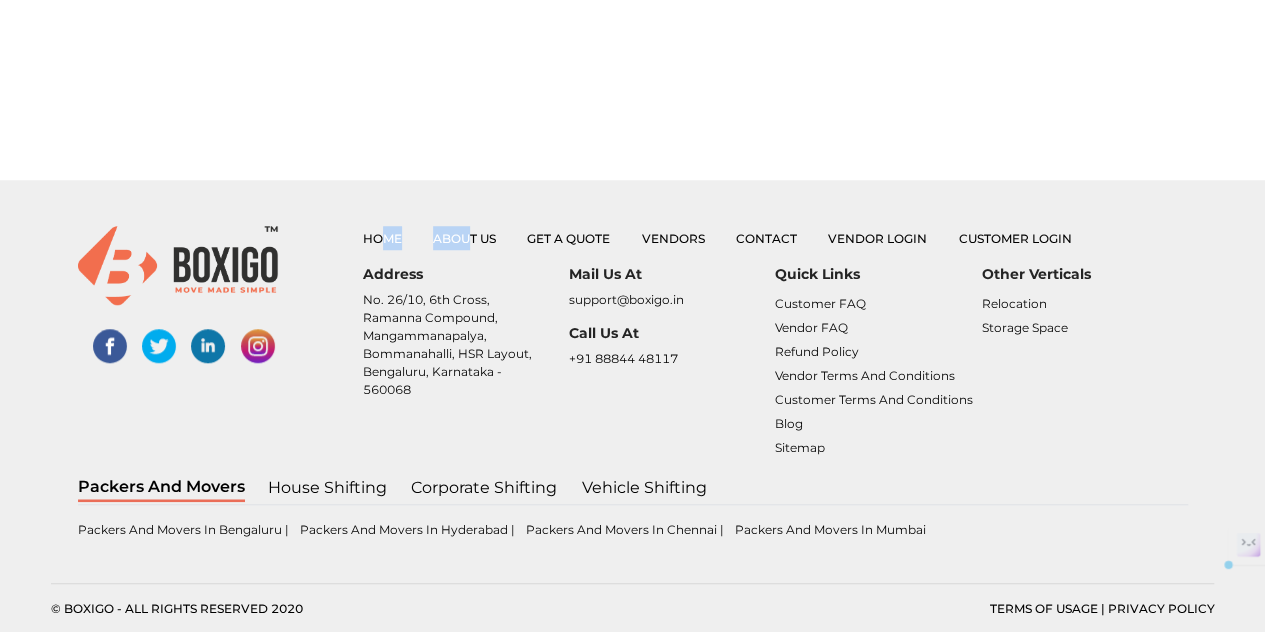 click on "Home About Us Get a Quote Vendors Contact Vendor Login Customer Login  Address  No. 26/10, 6th Cross, Ramanna Compound, Mangammanapalya, Bommanahalli, HSR Layout, Bengaluru, Karnataka - 560068  Mail Us At  support@boxigo.in  Call Us At  +91 88844 48117    Quick Links  Customer FAQ Vendor FAQ Refund Policy   Vendor Terms and Conditions Customer Terms and Conditions Blog Sitemap  contact   about us   vendors   Other Verticals  Relocation Storage Space     Packers and Movers House shifting Corporate shifting Vehicle Shifting     Packers and Movers in bengaluru |     Packers and Movers in Hyderabad |     Packers and Movers in Chennai |     Packers and Movers in Mumbai     House shifting in bengaluru |     House shifting in Hyderabad |     House shifting in Chennai |     House shifting in Mumbai     Corporate Shifting in bengaluru |     Corporate Shifting in Hyderabad |     Corporate Shifting in Chennai |     Corporate Shifting in Mumbai     Vehicle shifting in bengaluru |     Vehicle shifting in Hyderabad |" at bounding box center (633, 373) 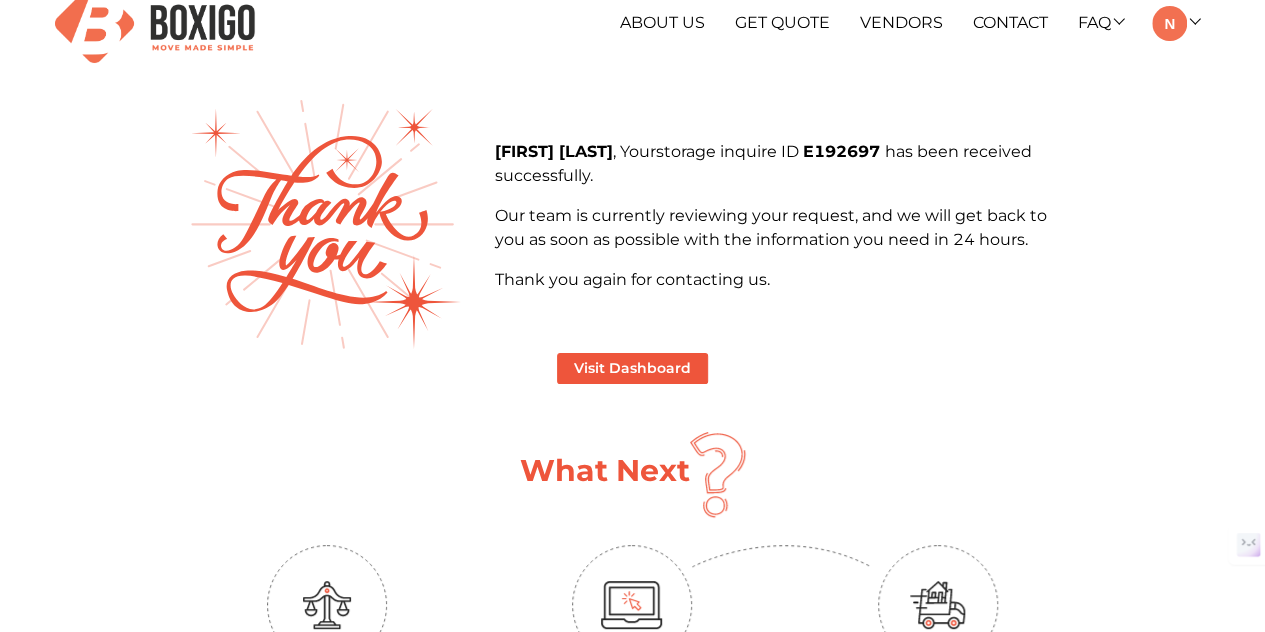 scroll, scrollTop: 0, scrollLeft: 0, axis: both 